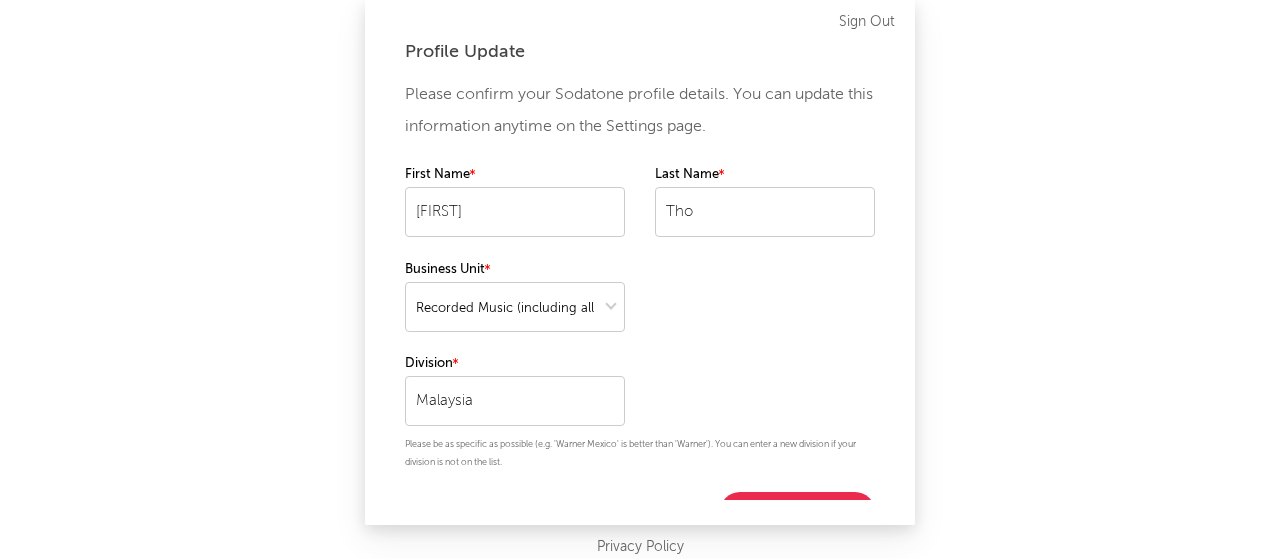 select on "recorded_music" 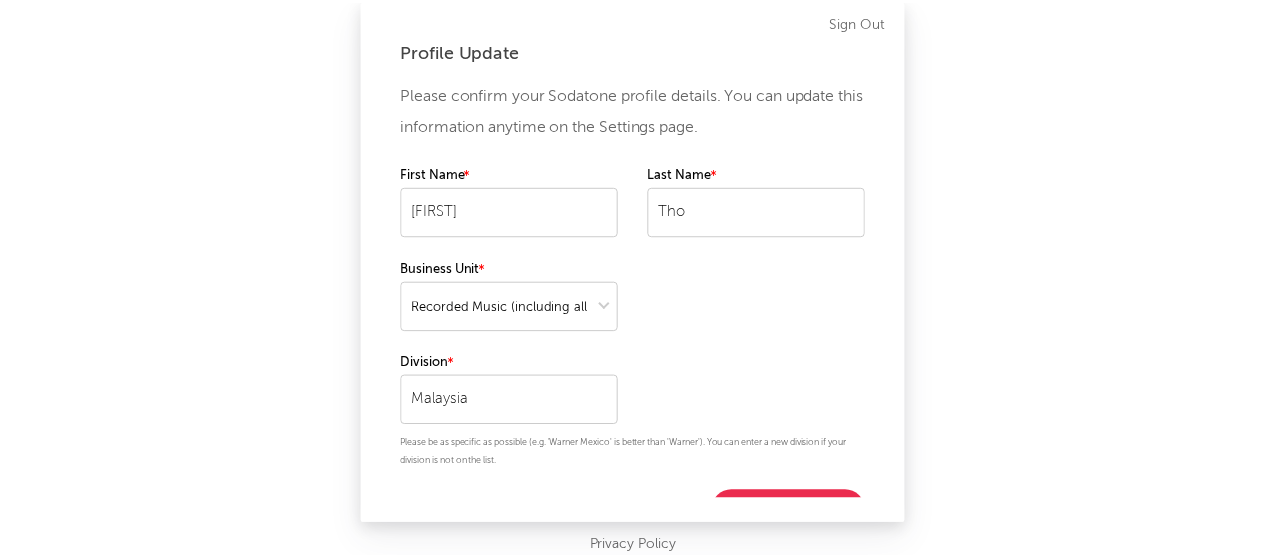 scroll, scrollTop: 31, scrollLeft: 0, axis: vertical 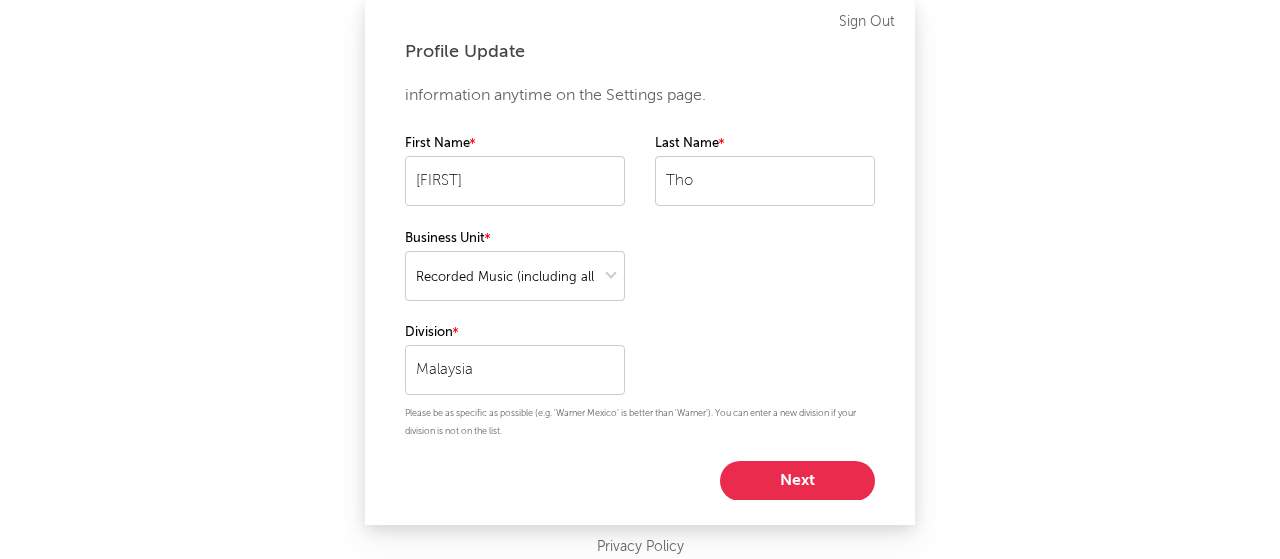 click on "Next" at bounding box center [797, 481] 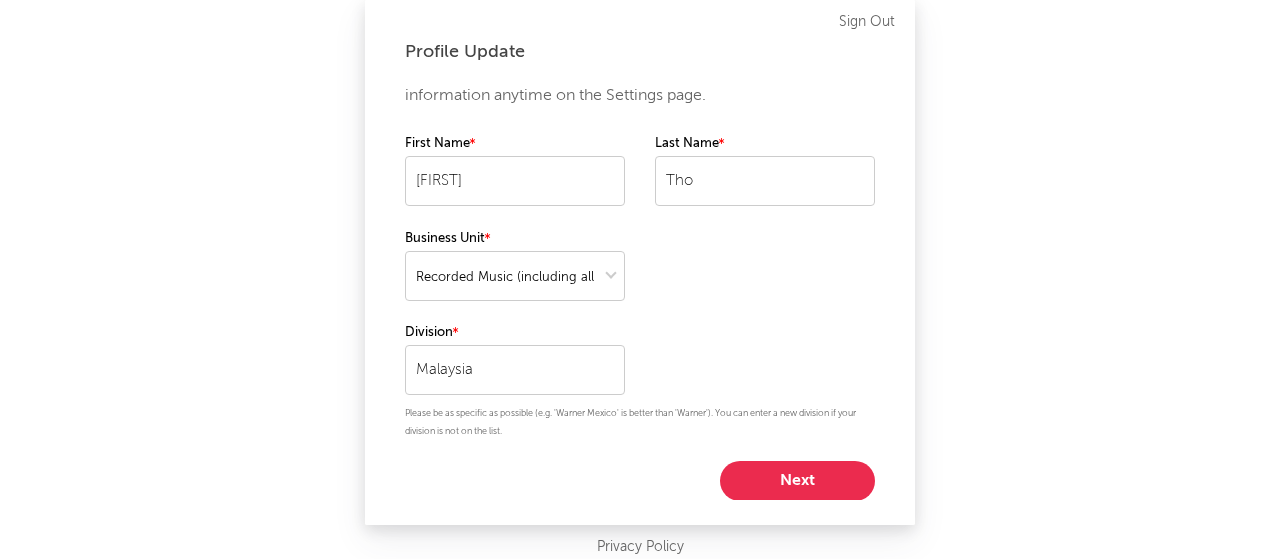 select on "other" 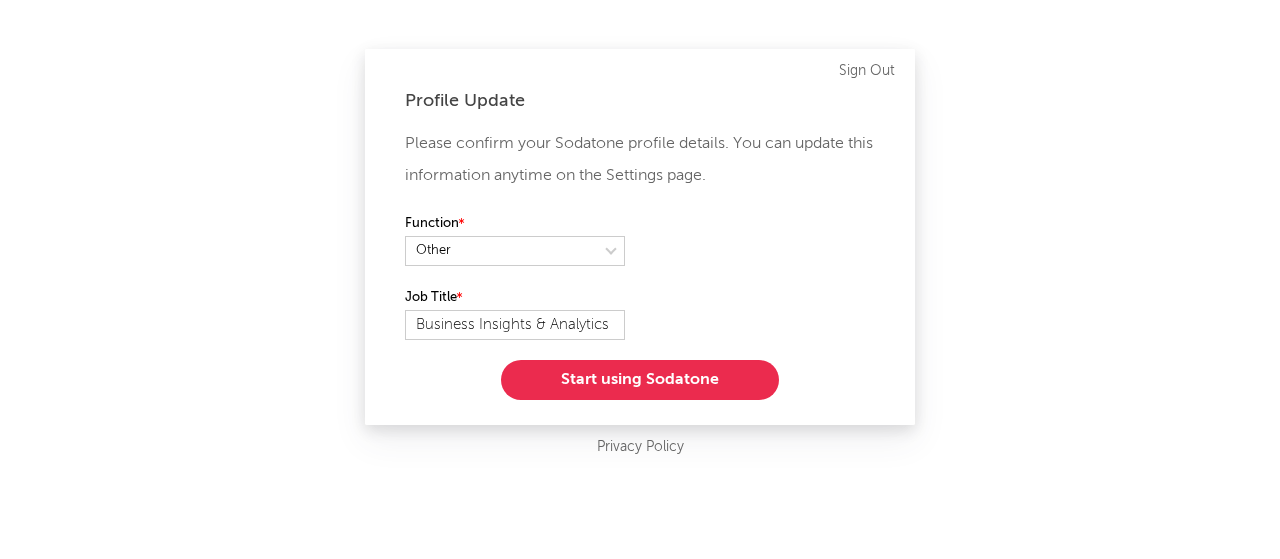 click on "Start using Sodatone" at bounding box center (640, 380) 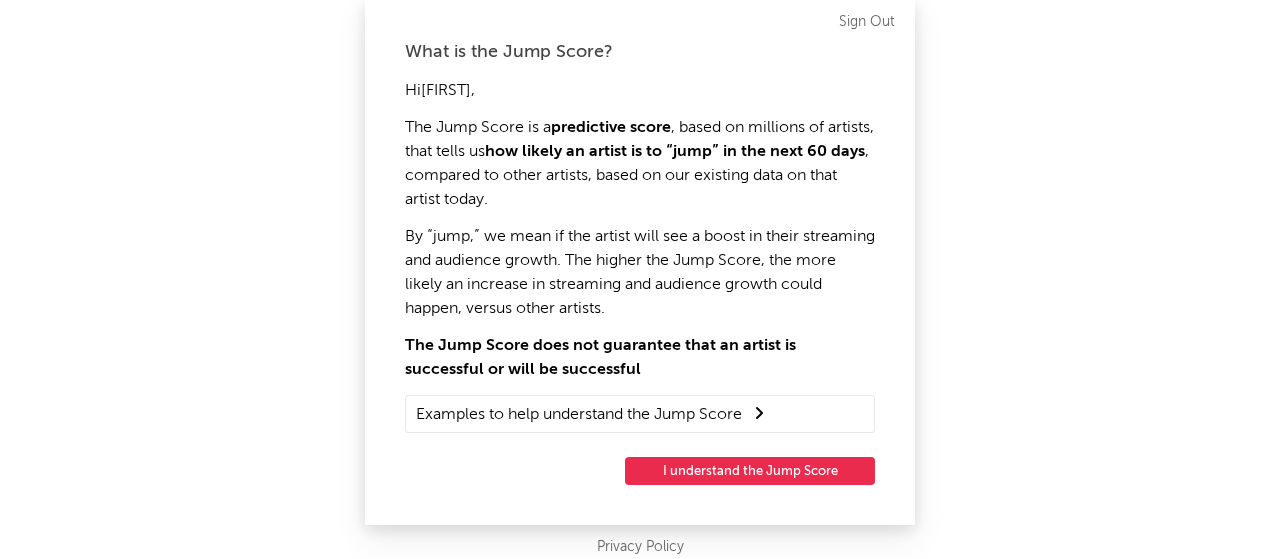 click on "I understand the Jump Score" at bounding box center (750, 471) 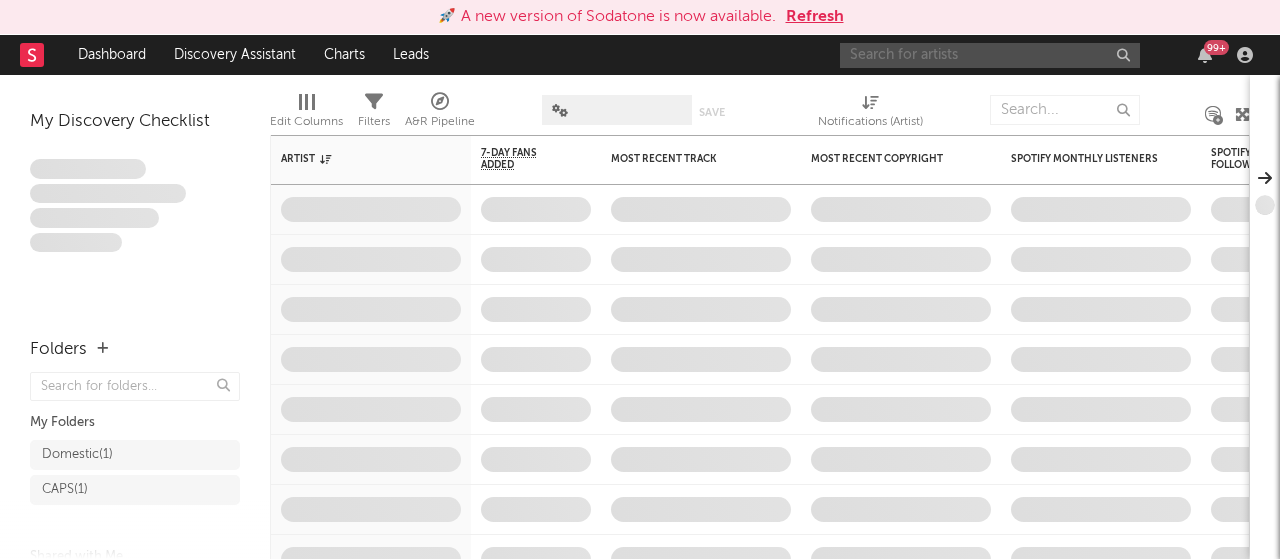 click at bounding box center (990, 55) 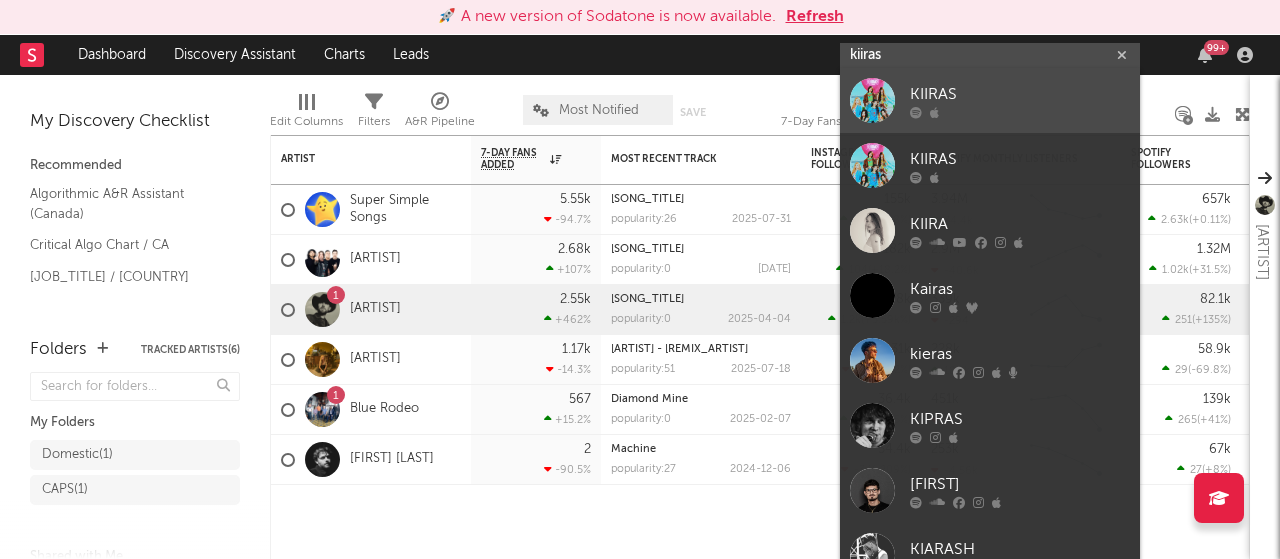 type on "kiiras" 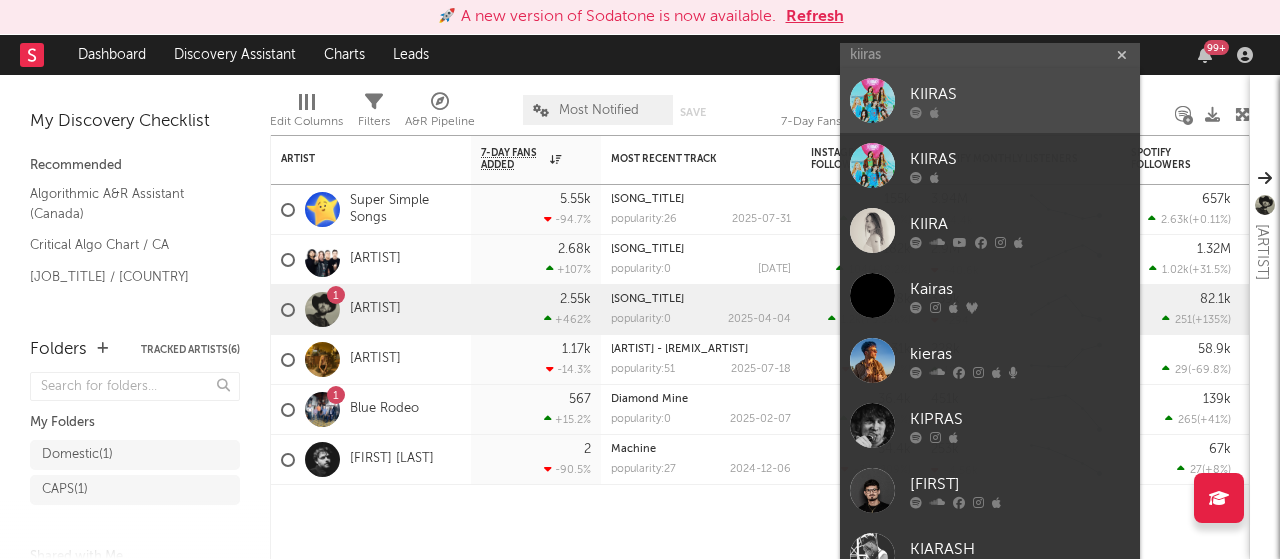click on "KIIRAS" at bounding box center (1020, 95) 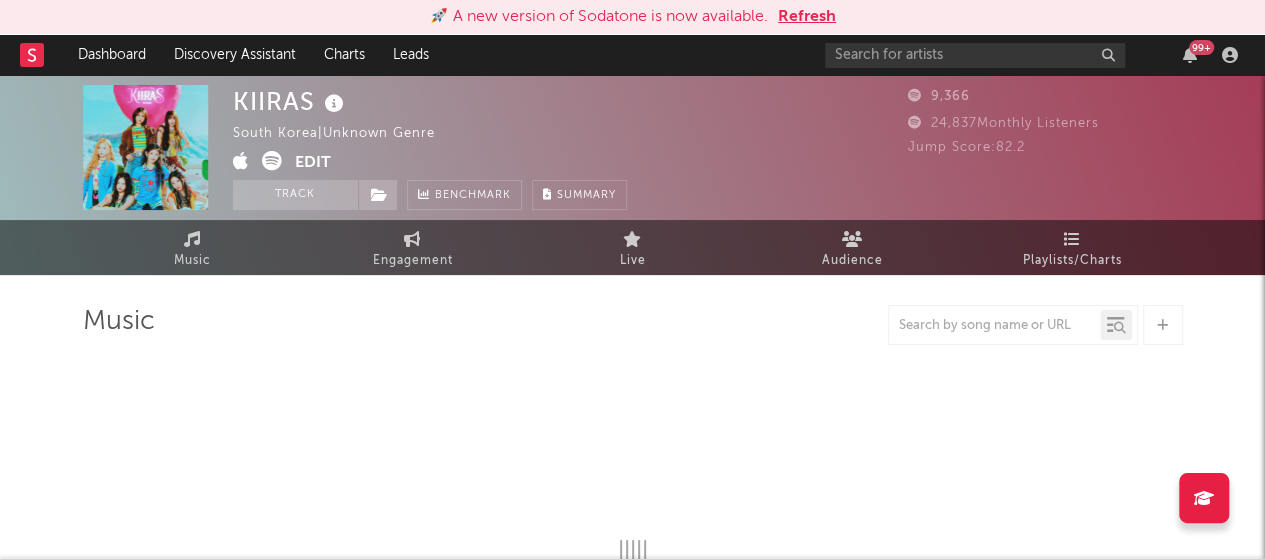 select on "1w" 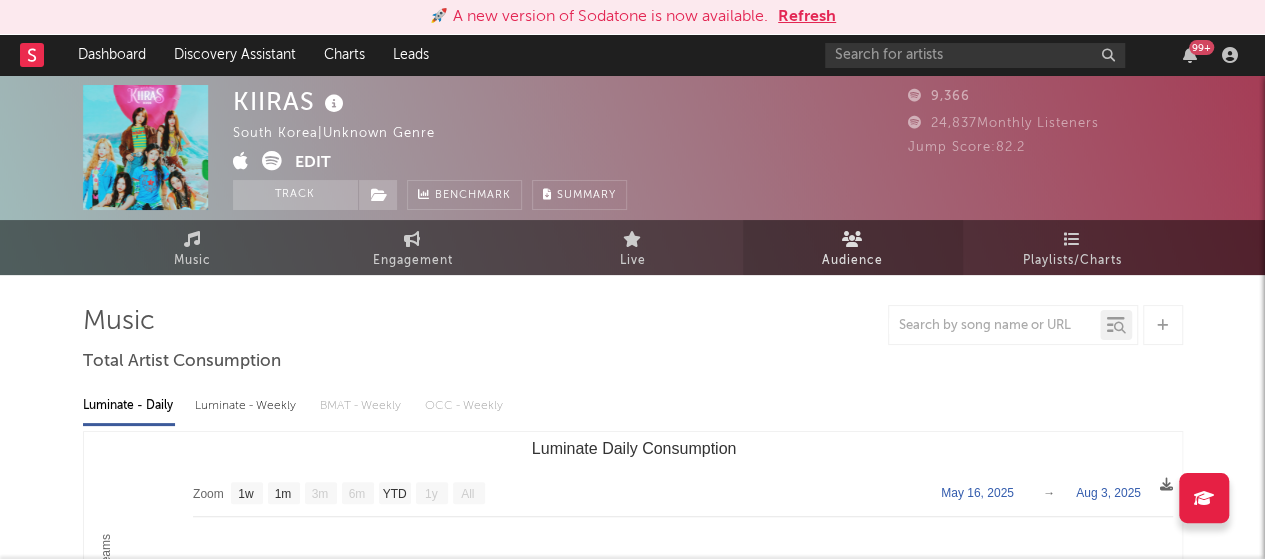 click on "Audience" at bounding box center [852, 261] 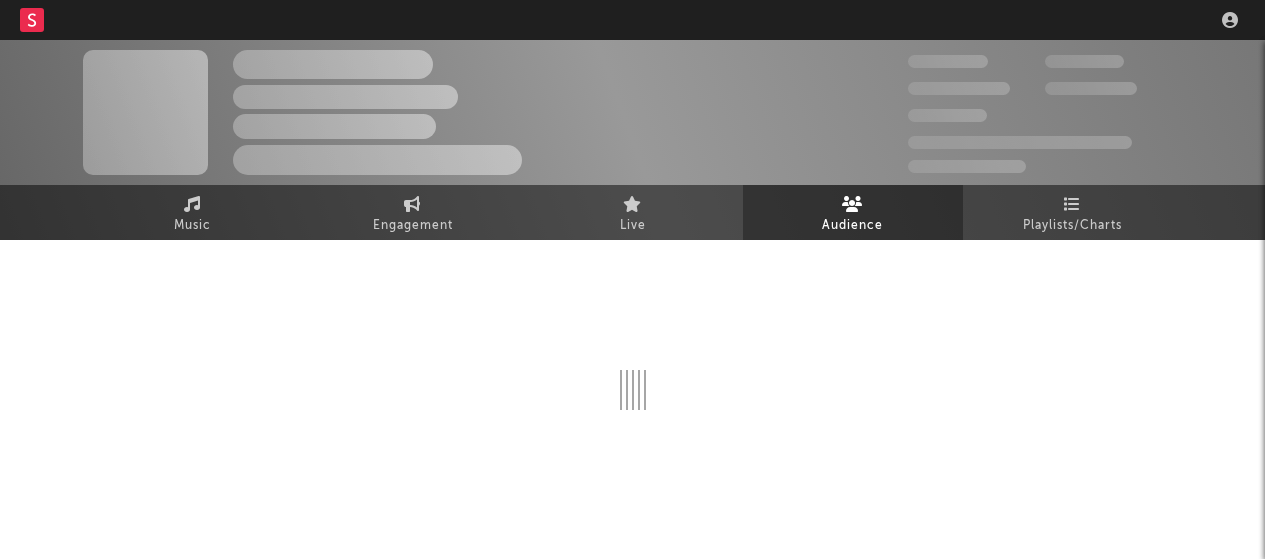 scroll, scrollTop: 0, scrollLeft: 0, axis: both 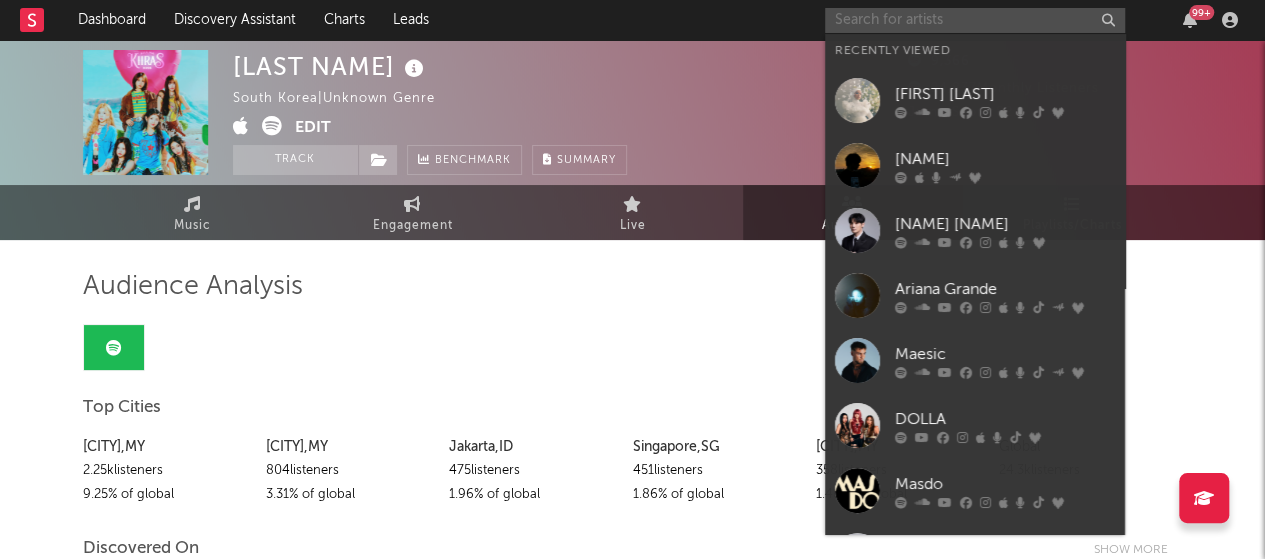 click at bounding box center (975, 20) 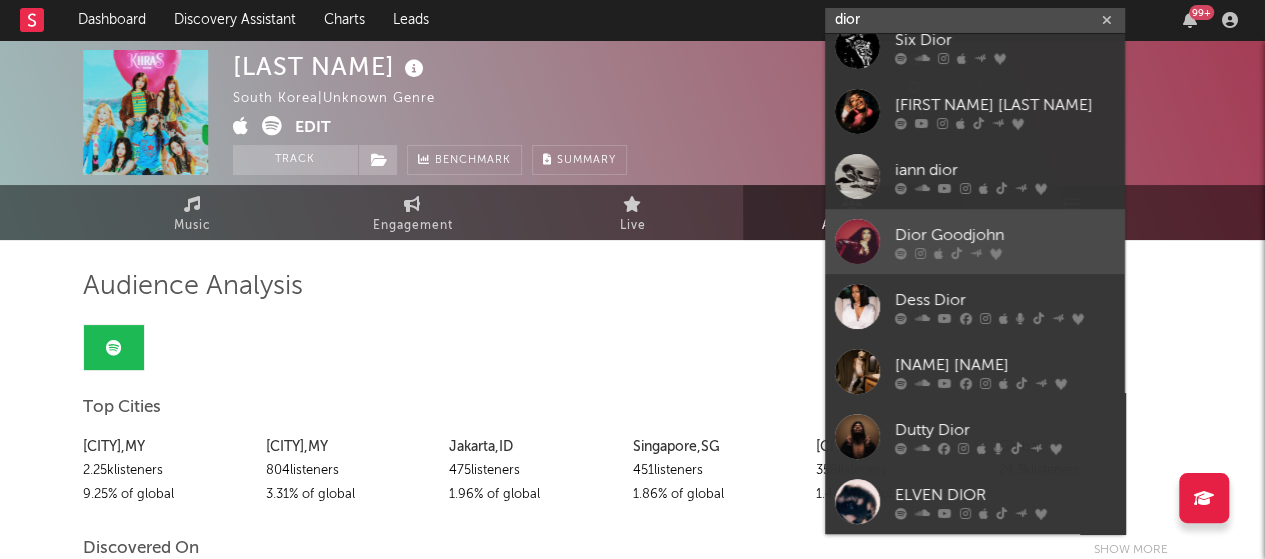 scroll, scrollTop: 0, scrollLeft: 0, axis: both 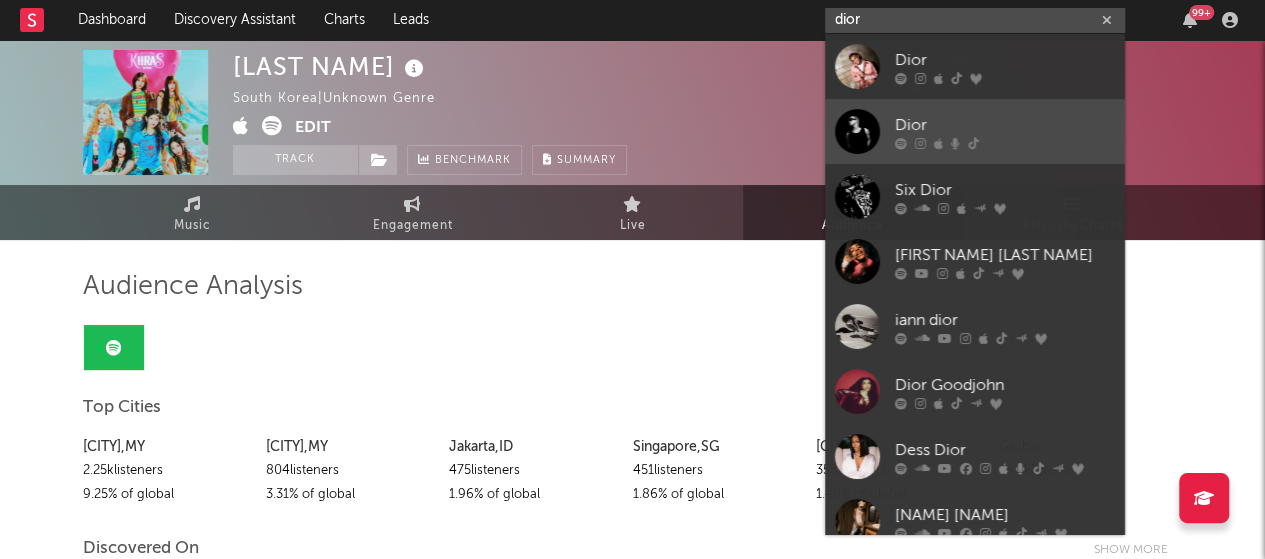 type on "dior" 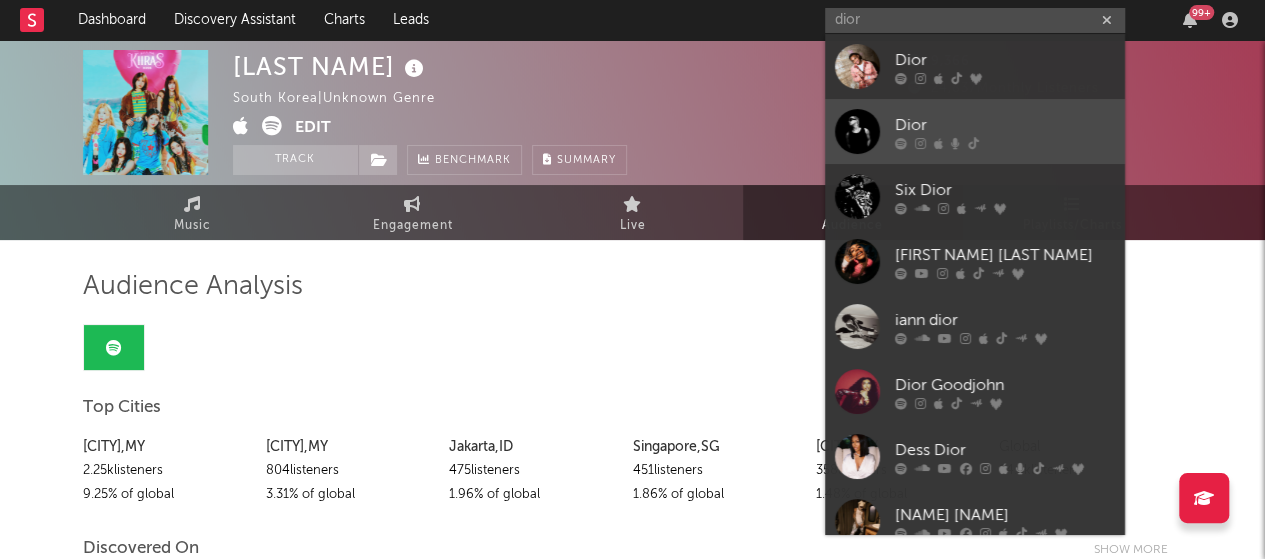 click on "Dior" at bounding box center (1005, 125) 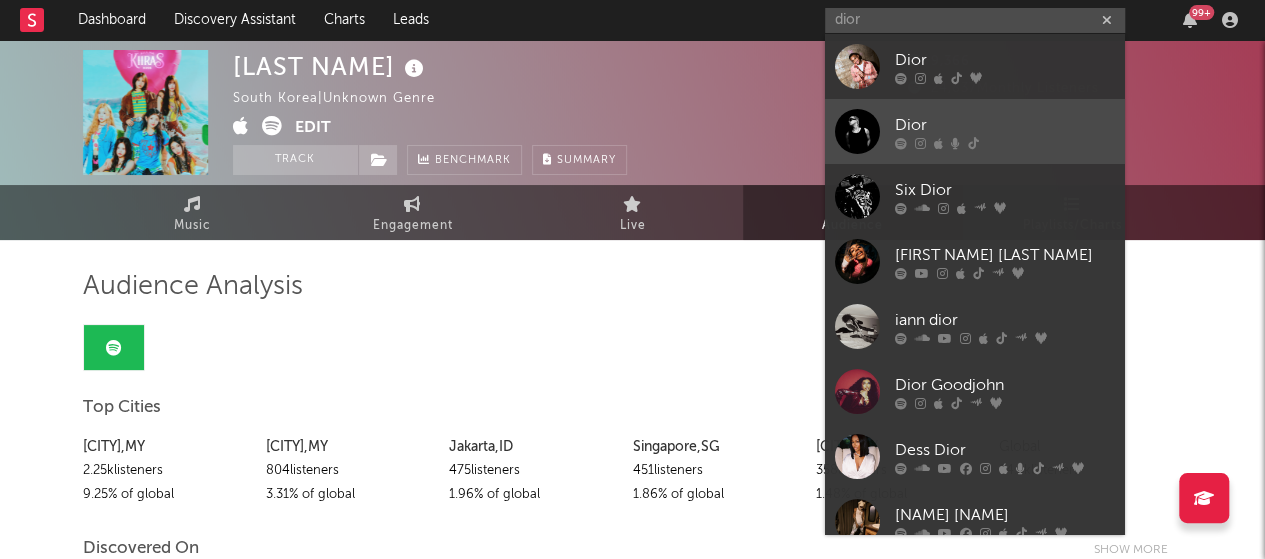 type 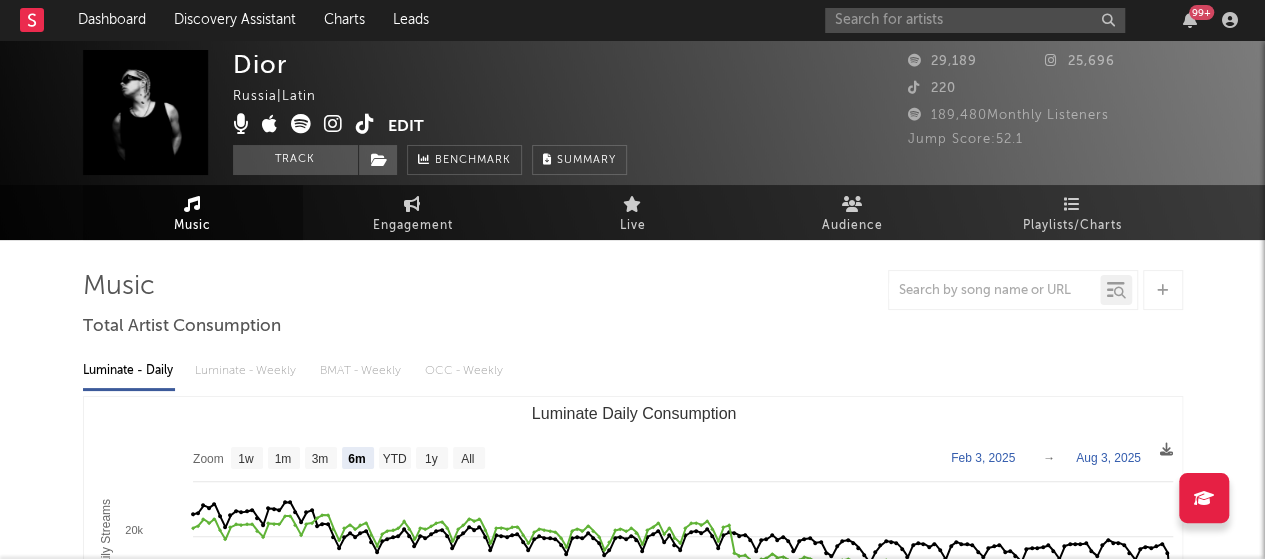 select on "6m" 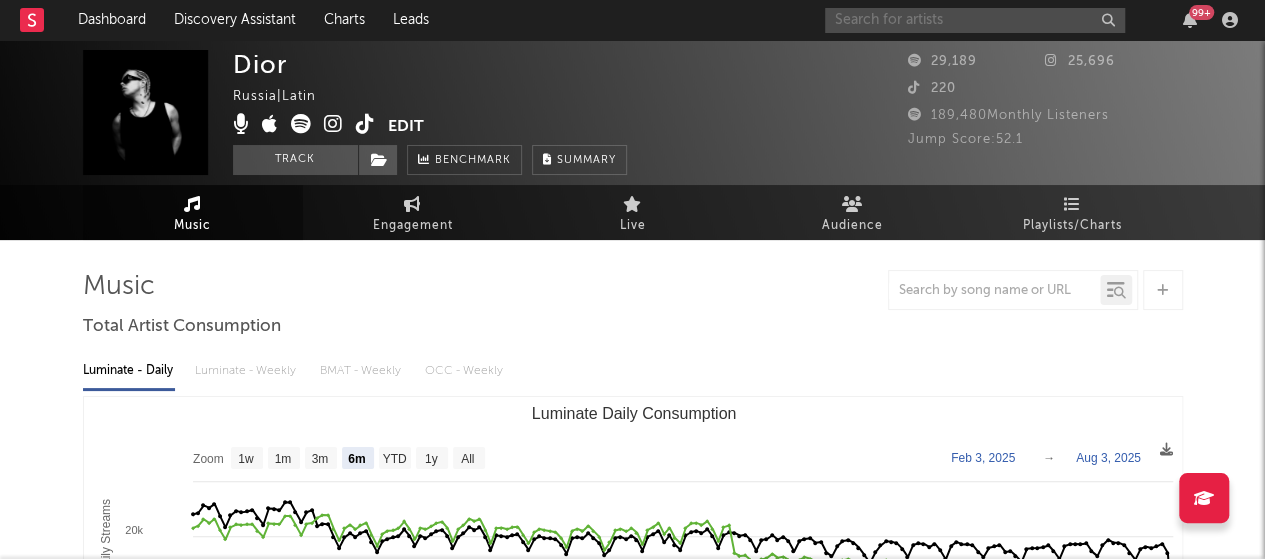 click at bounding box center (975, 20) 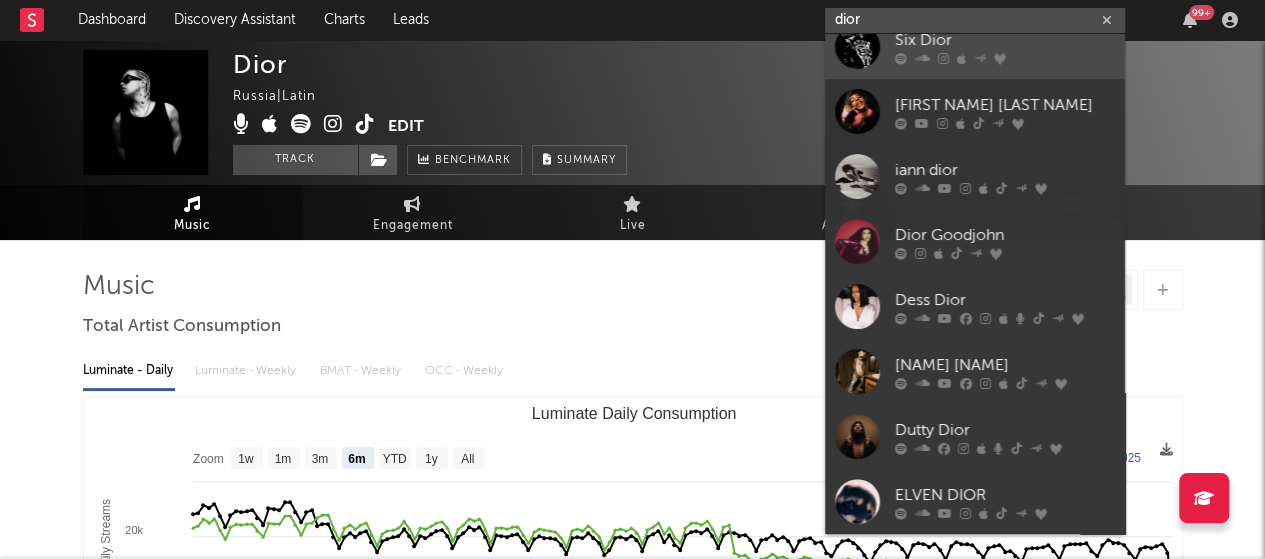 scroll, scrollTop: 0, scrollLeft: 0, axis: both 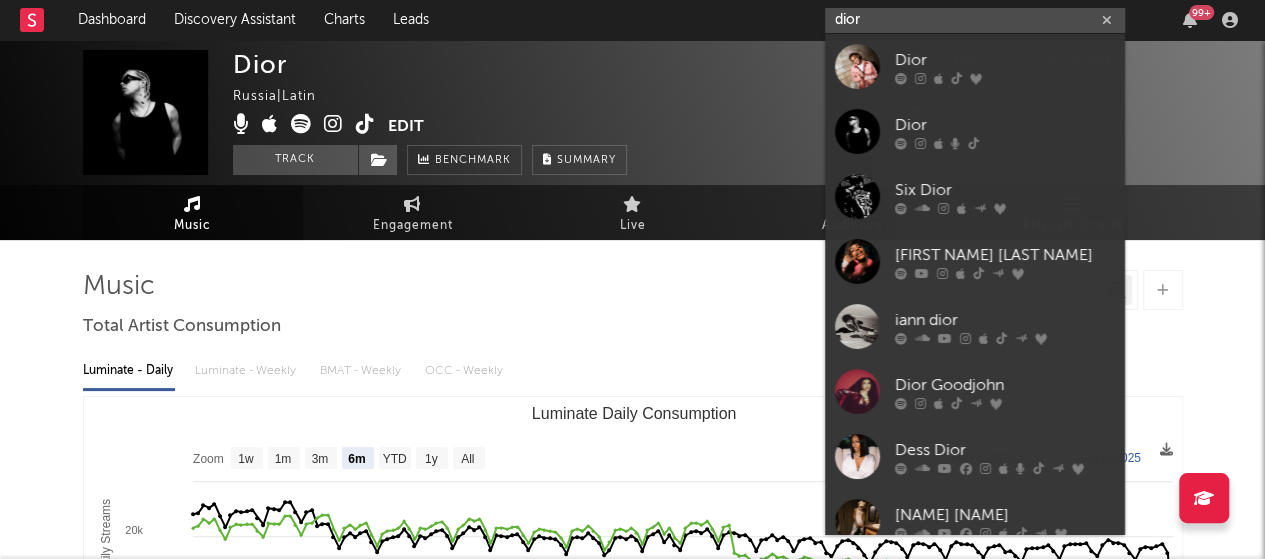 drag, startPoint x: 889, startPoint y: 16, endPoint x: 790, endPoint y: 25, distance: 99.40825 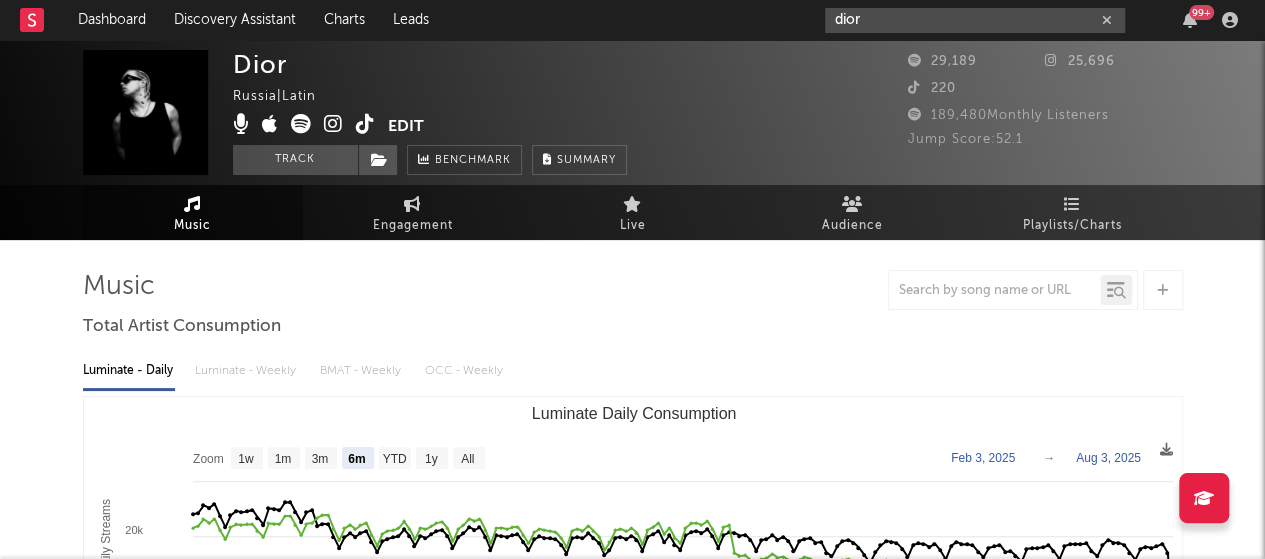 paste on "0czbvTRVGHfCdRsJLxbBGQ" 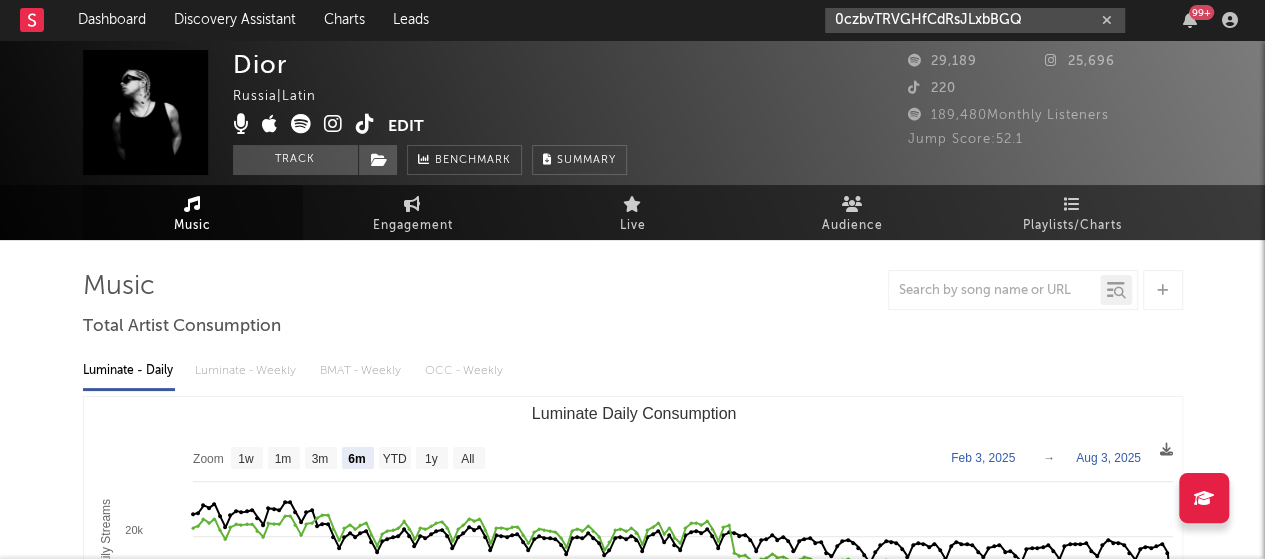click at bounding box center (1107, 20) 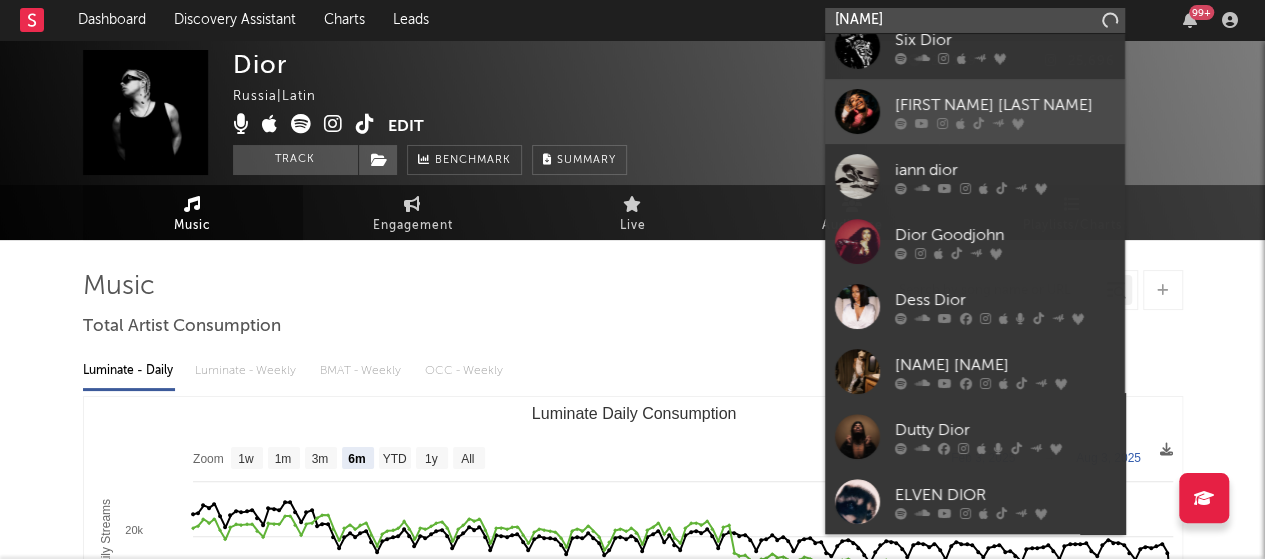 scroll, scrollTop: 0, scrollLeft: 0, axis: both 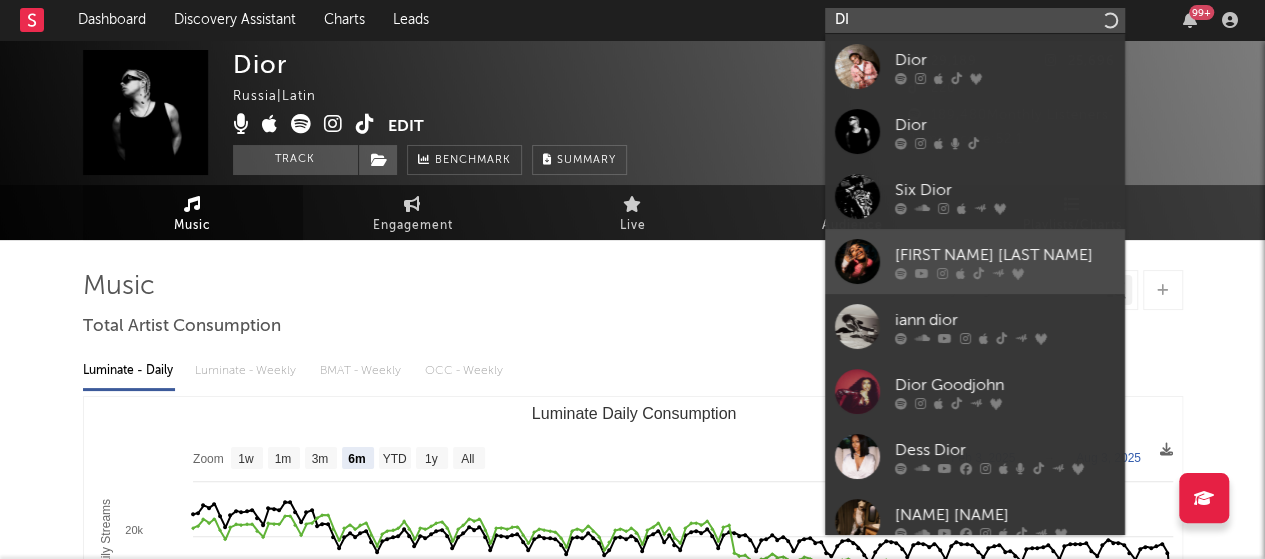 type on "D" 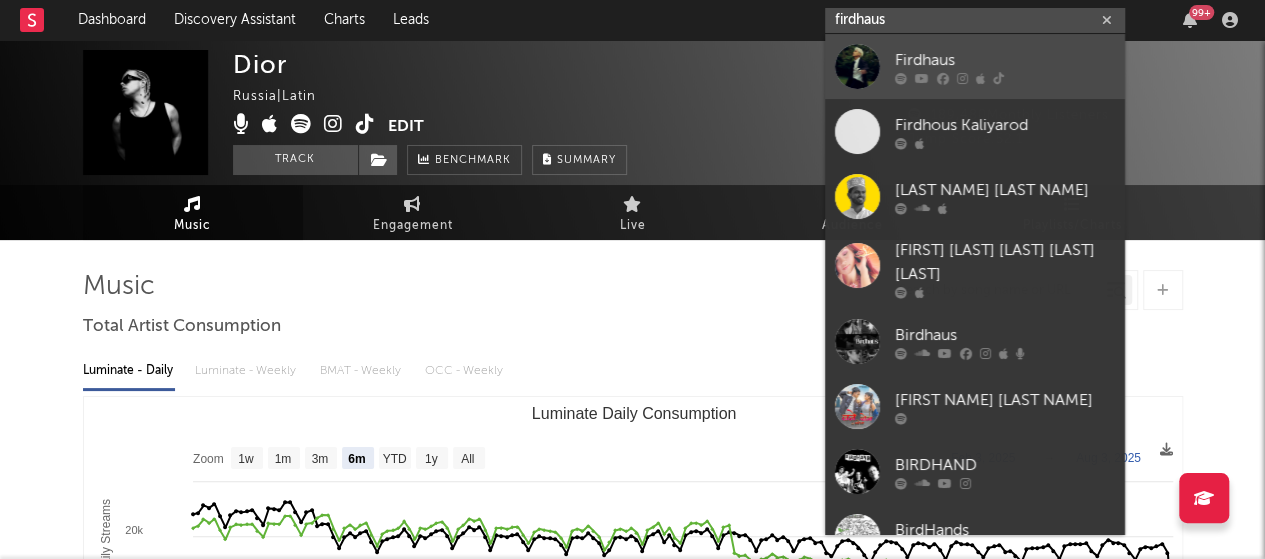 type on "firdhaus" 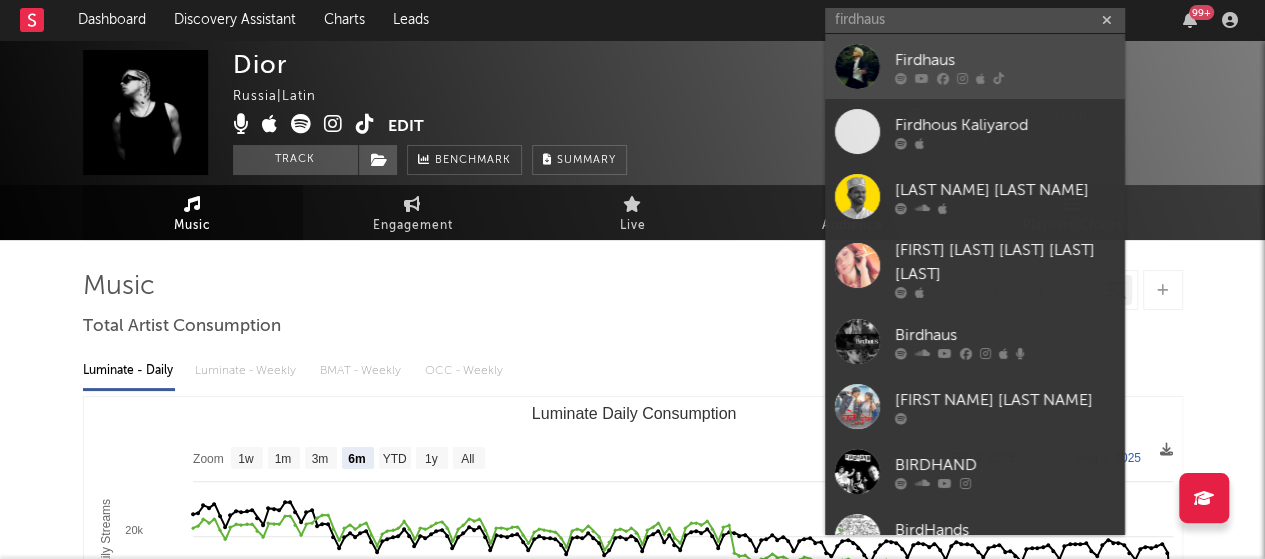 click on "Firdhaus" at bounding box center (1005, 60) 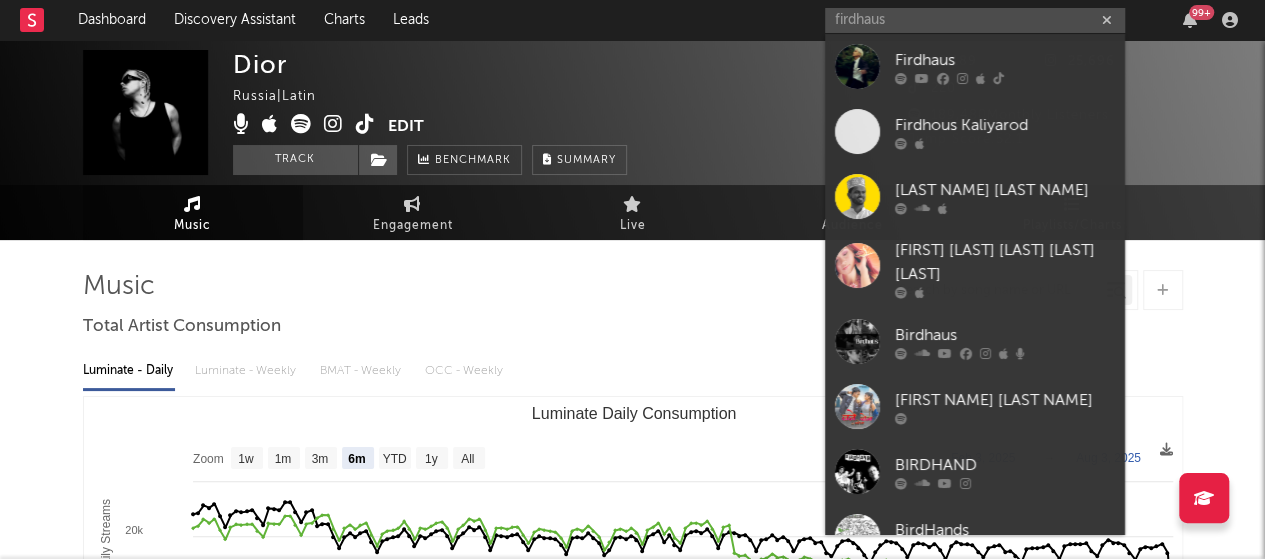 type 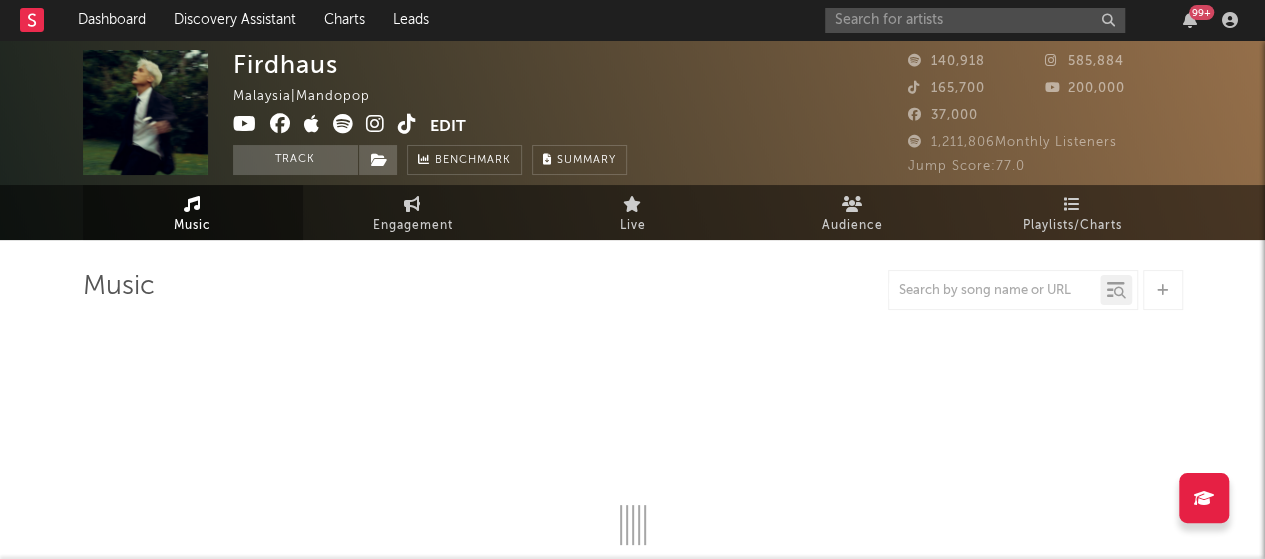 select on "6m" 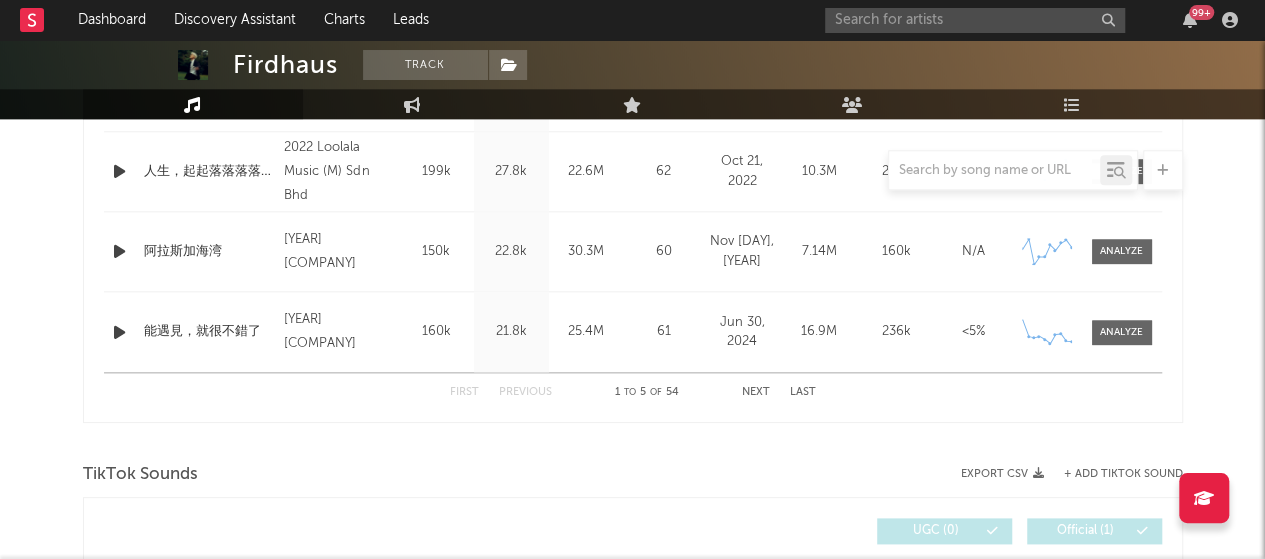 scroll, scrollTop: 1003, scrollLeft: 0, axis: vertical 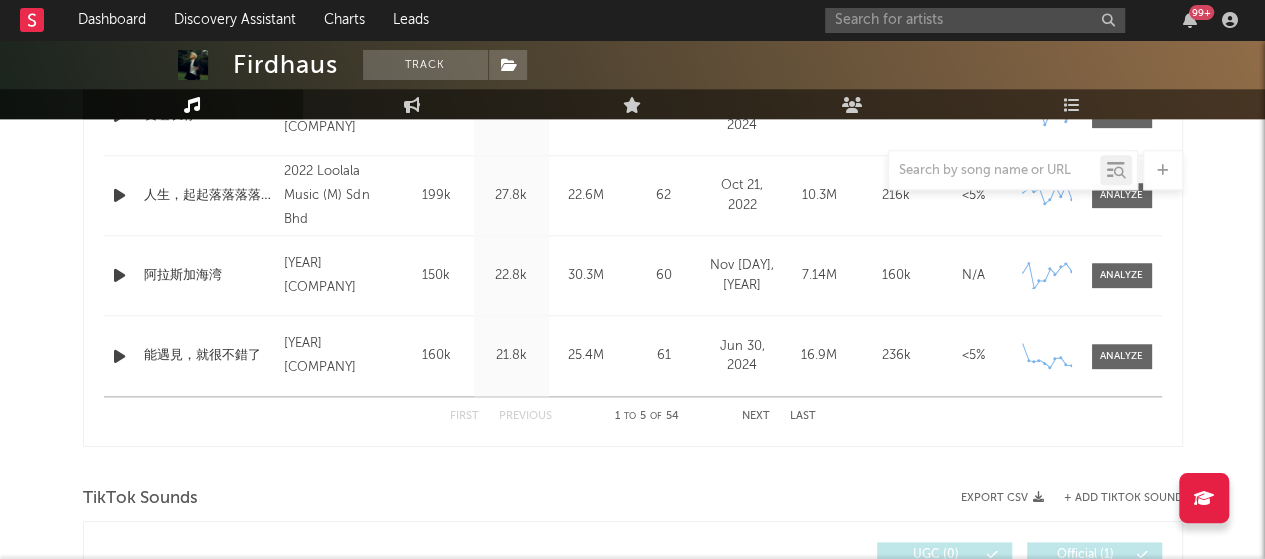 click on "Next" at bounding box center [756, 416] 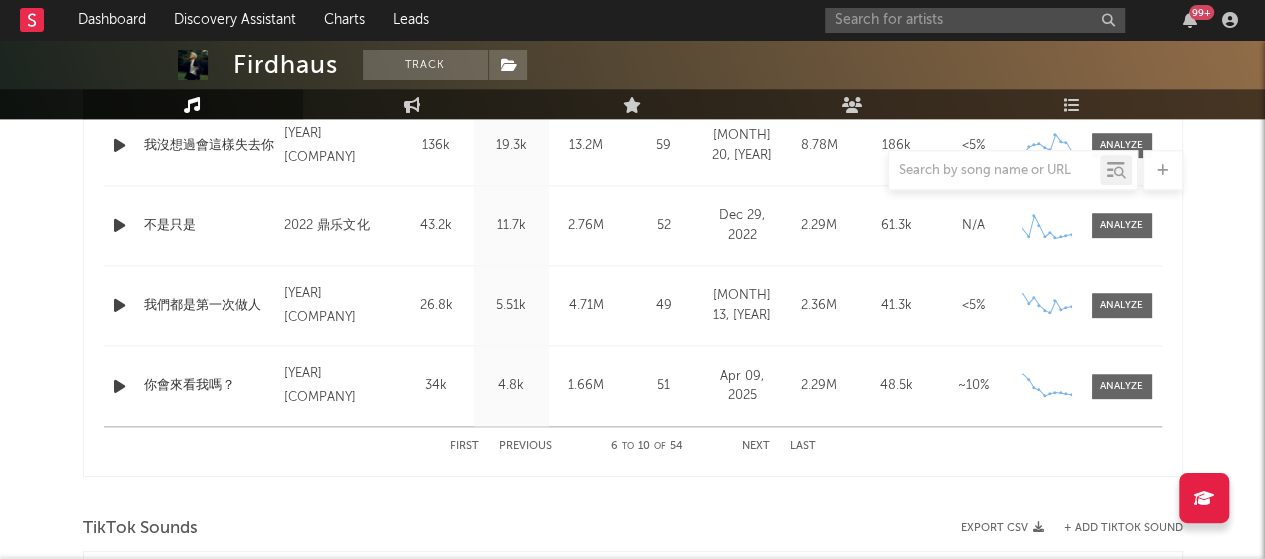 scroll, scrollTop: 988, scrollLeft: 0, axis: vertical 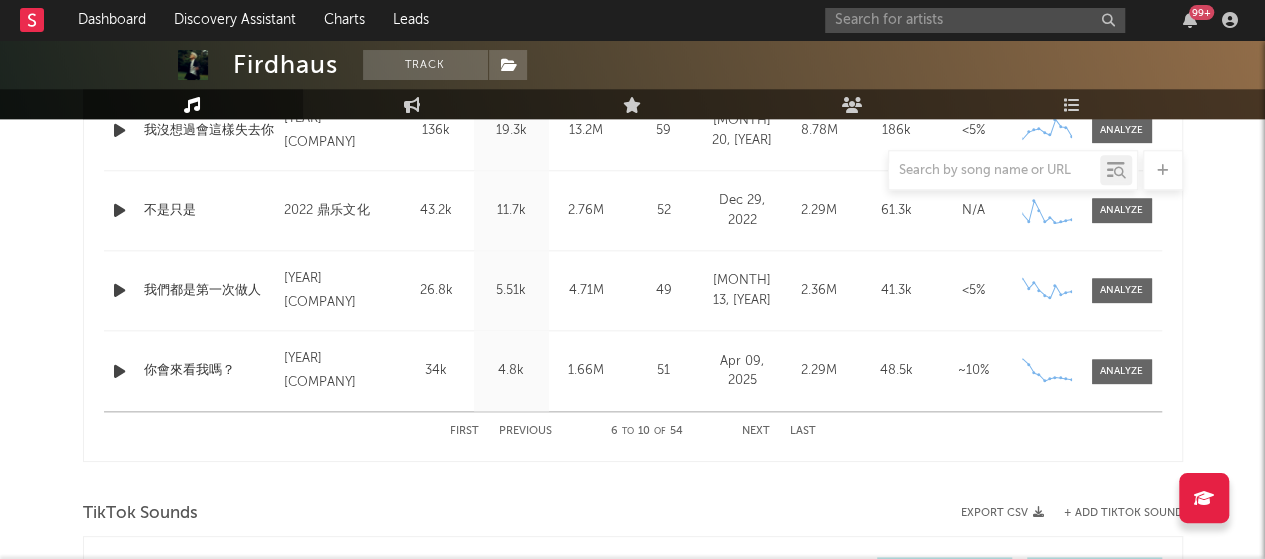 click on "Next" at bounding box center [756, 431] 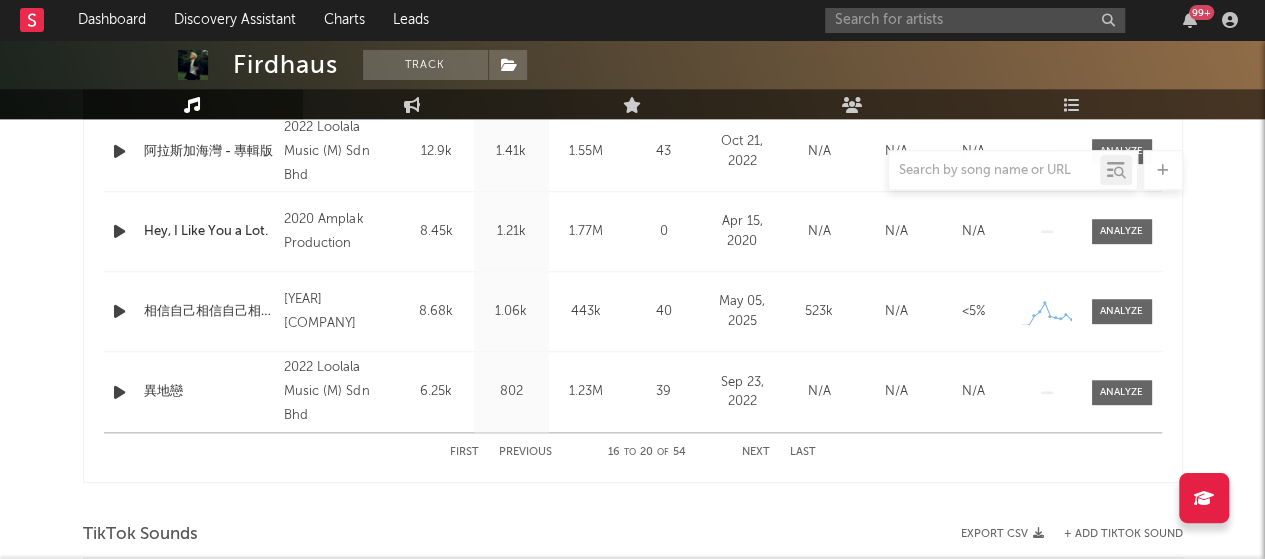scroll, scrollTop: 969, scrollLeft: 0, axis: vertical 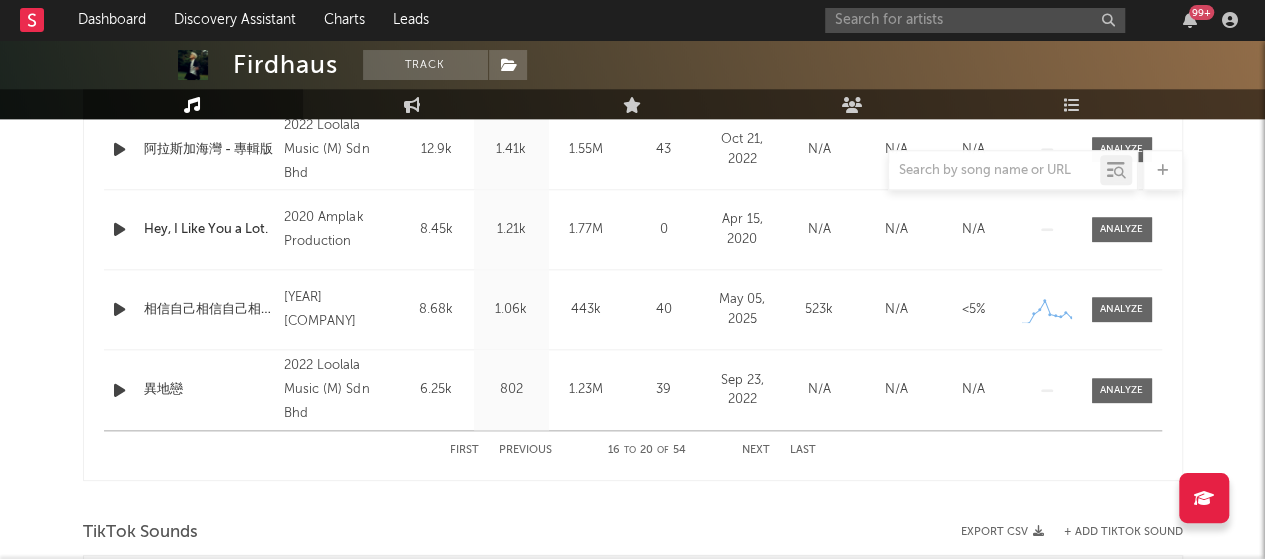 click on "Next" at bounding box center (756, 450) 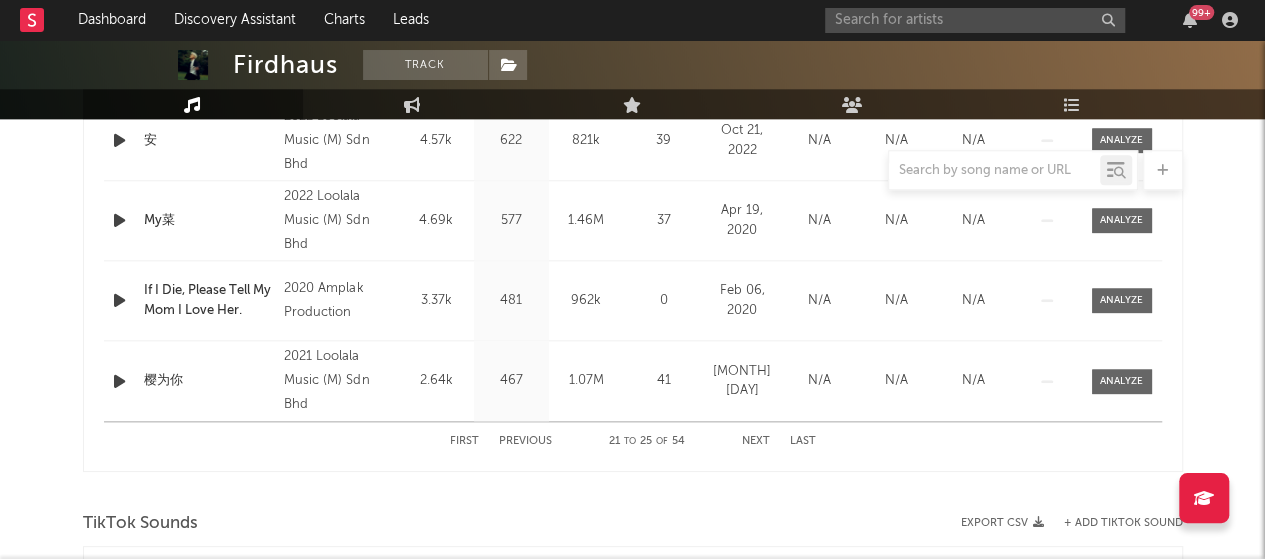 scroll, scrollTop: 977, scrollLeft: 0, axis: vertical 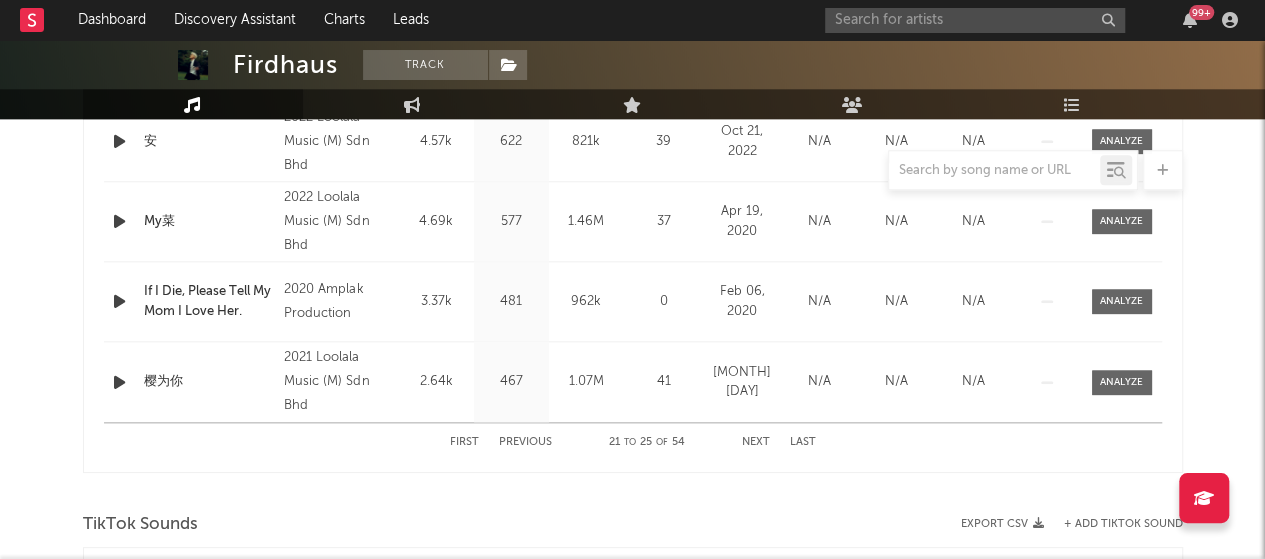 click on "Next" at bounding box center (756, 442) 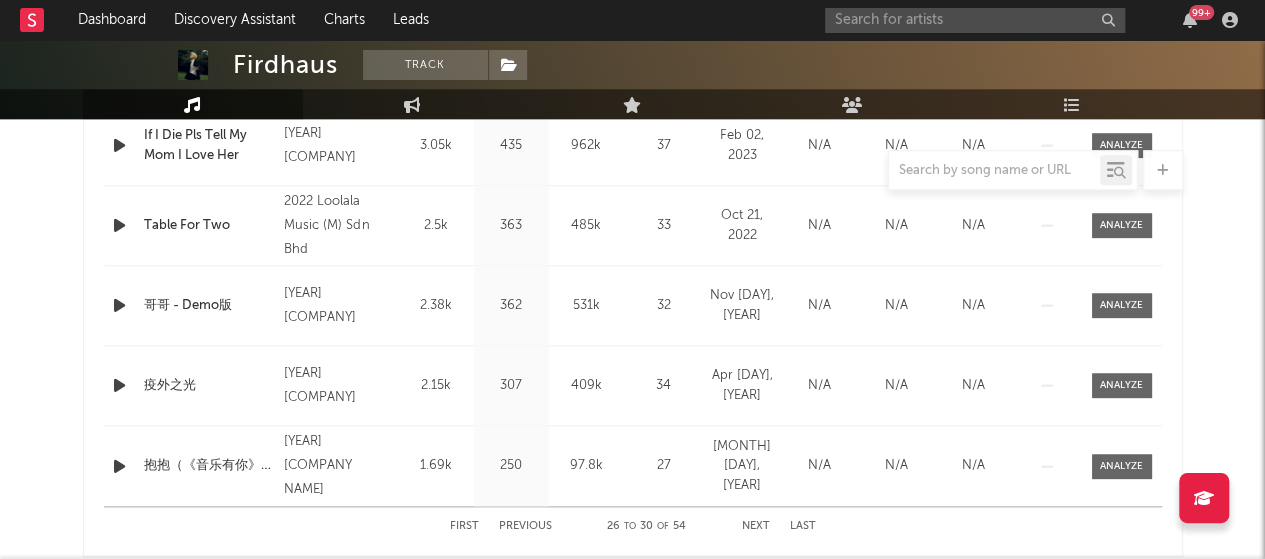 scroll, scrollTop: 950, scrollLeft: 0, axis: vertical 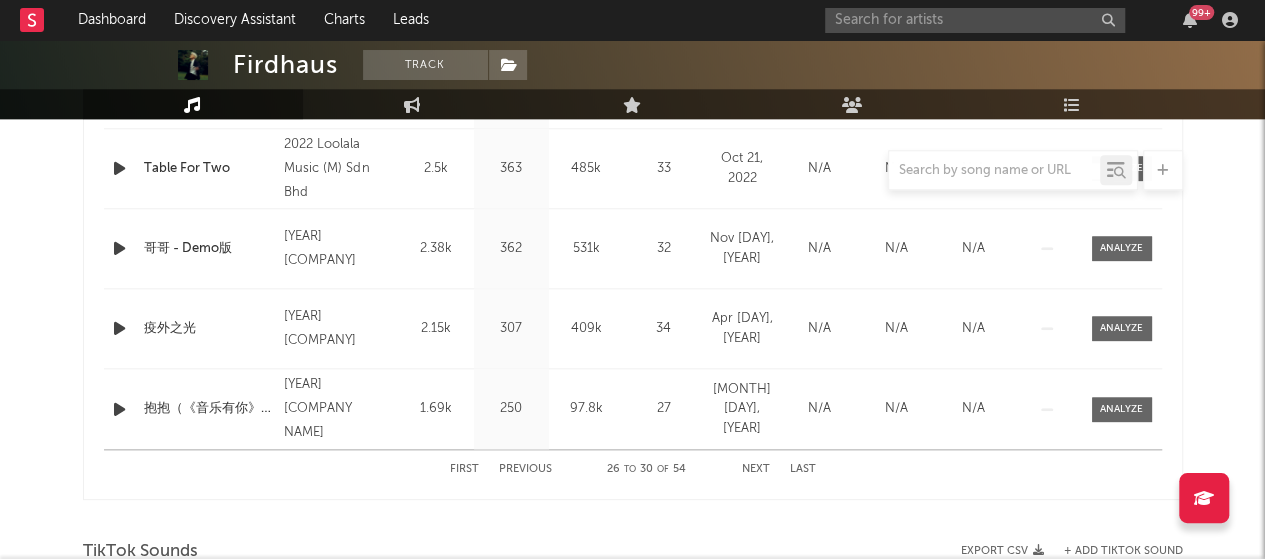 click on "Next" at bounding box center [756, 469] 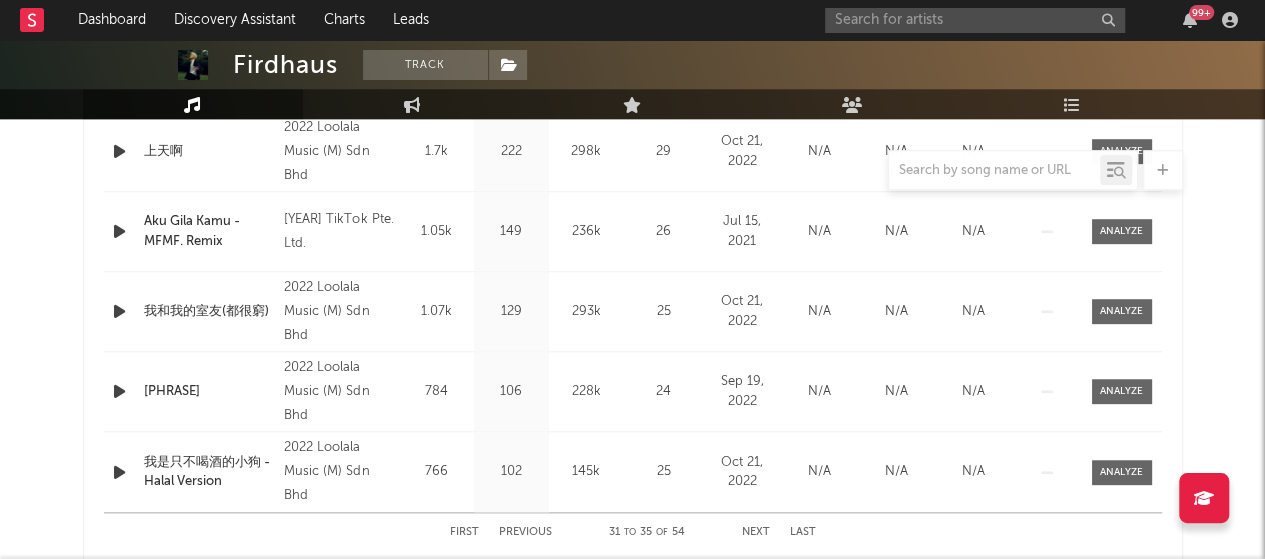 scroll, scrollTop: 904, scrollLeft: 0, axis: vertical 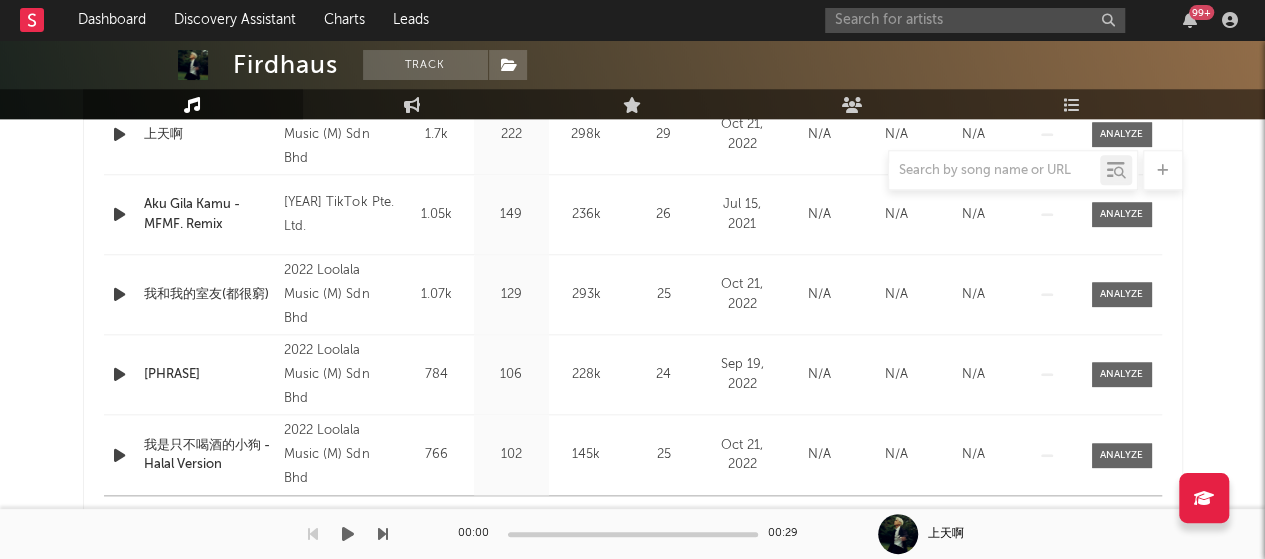 click on "00:00 00:29" at bounding box center [633, 534] 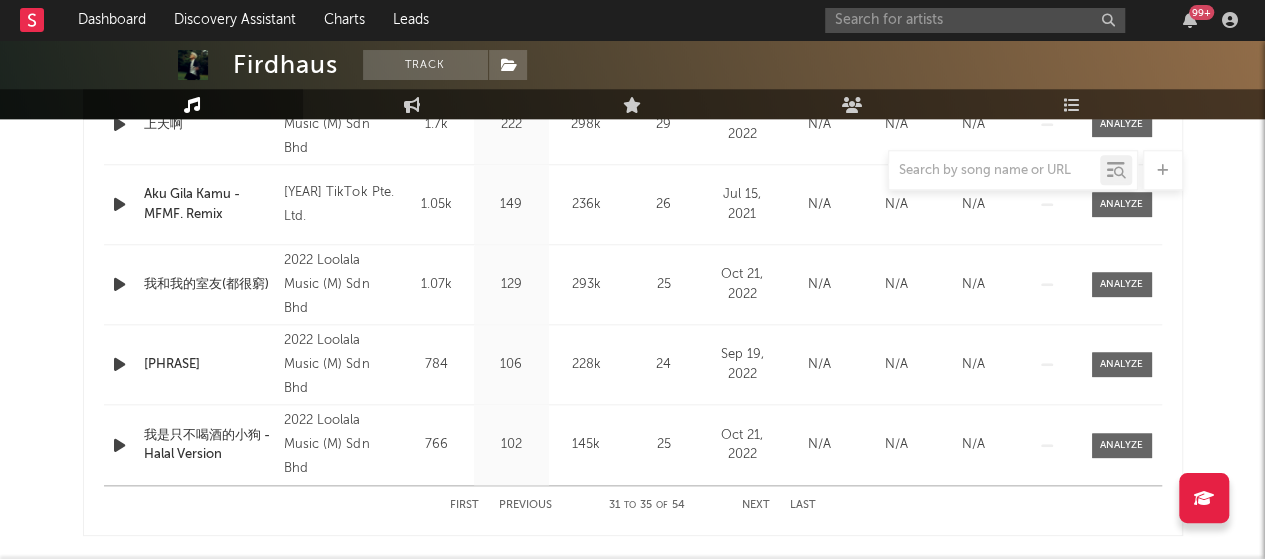 scroll, scrollTop: 916, scrollLeft: 0, axis: vertical 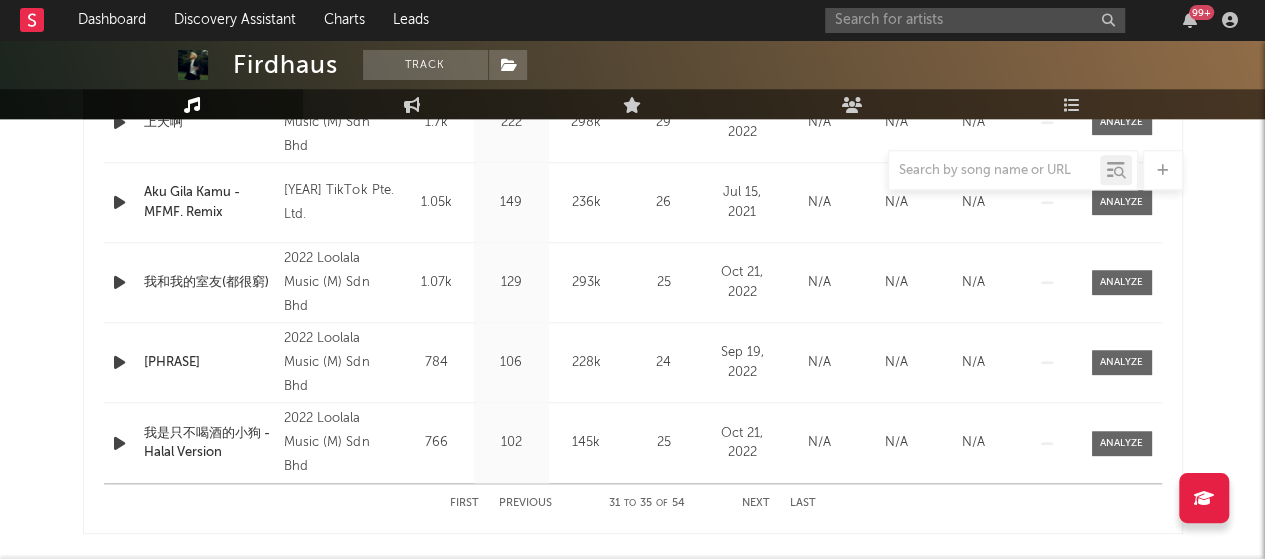 click on "Next" at bounding box center [756, 503] 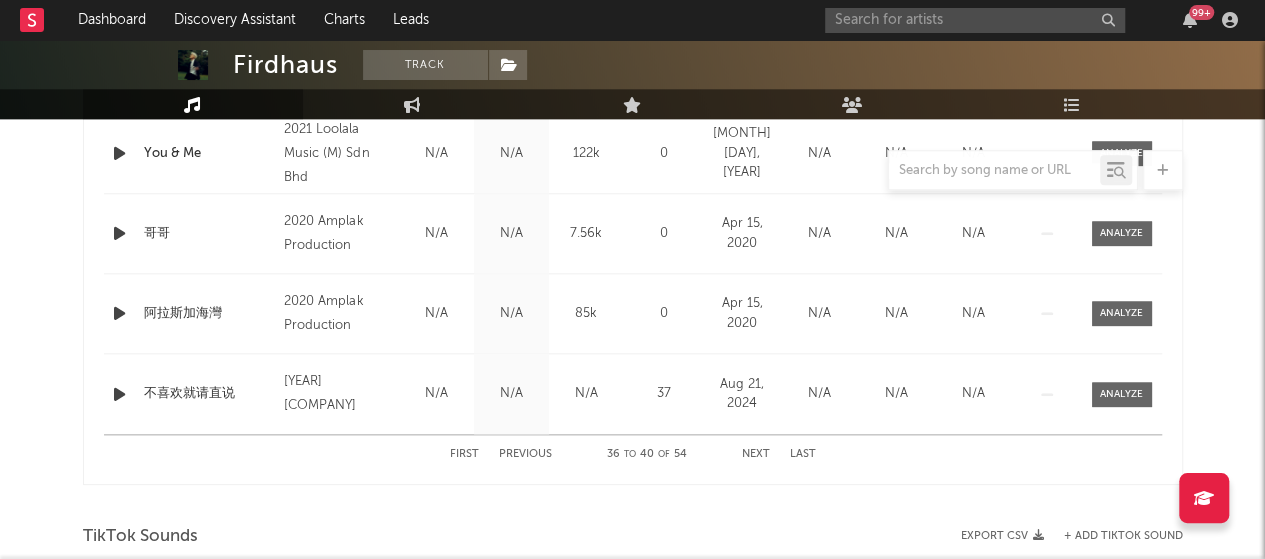 scroll, scrollTop: 964, scrollLeft: 0, axis: vertical 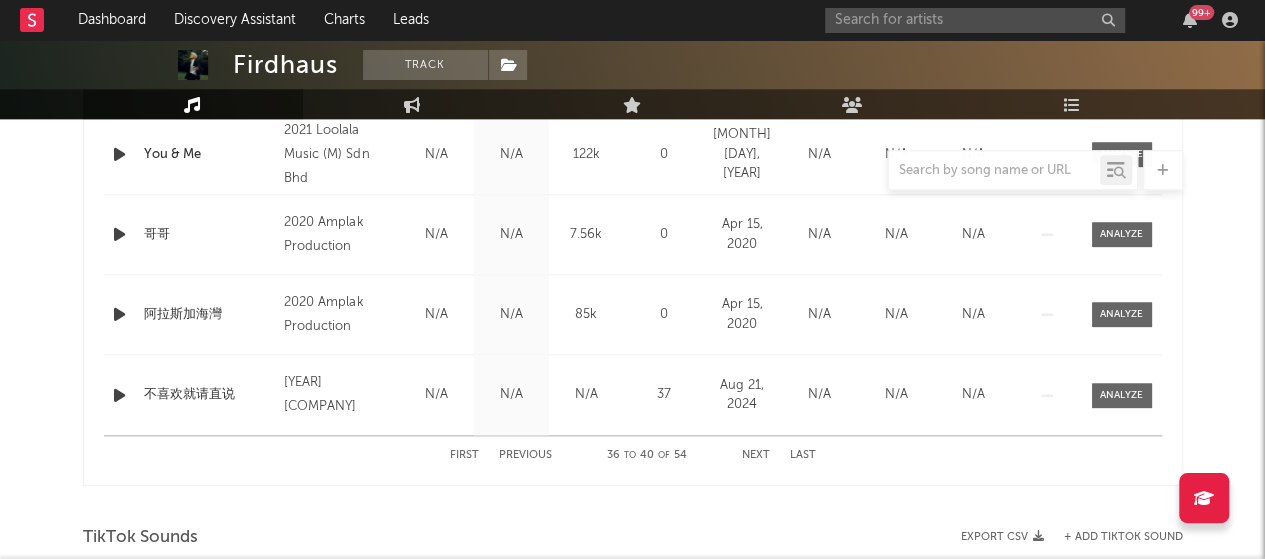 click on "Next" at bounding box center [756, 455] 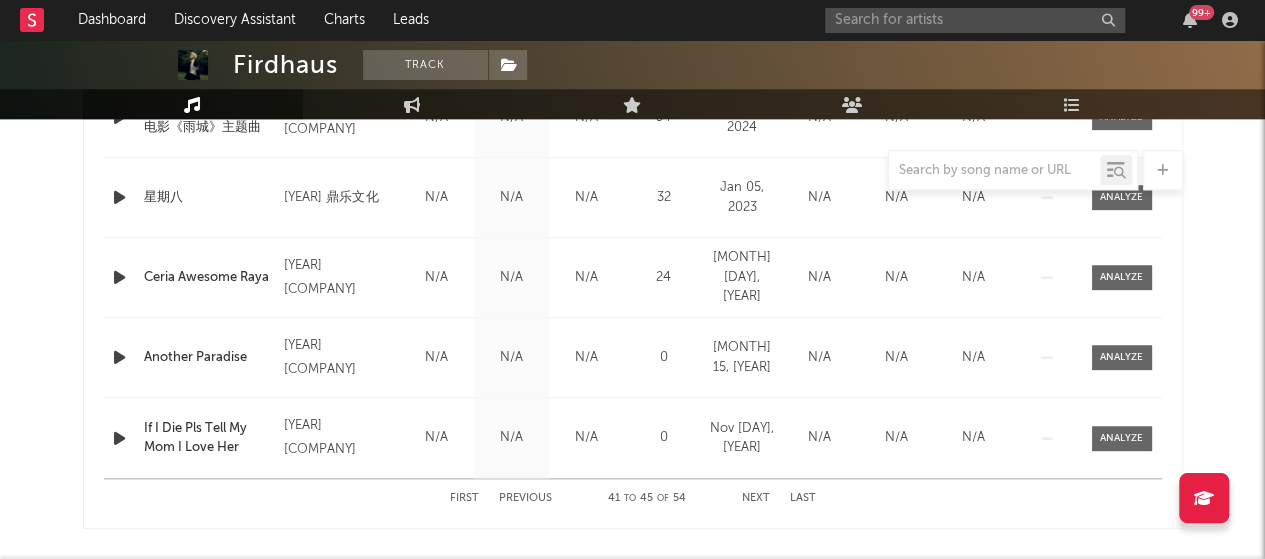 scroll, scrollTop: 920, scrollLeft: 0, axis: vertical 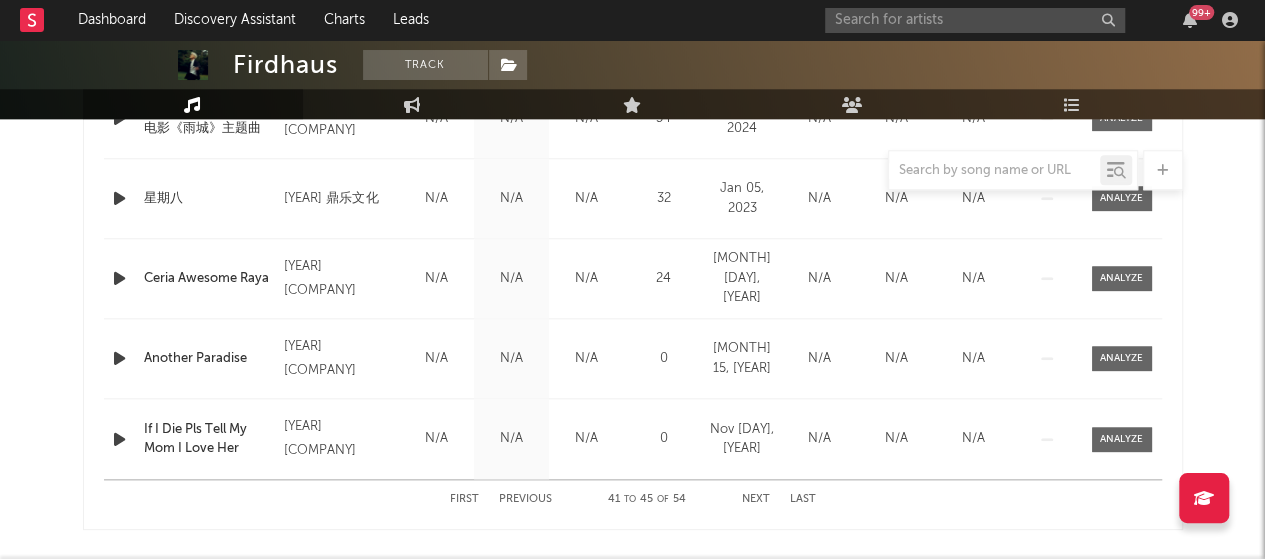 click on "Next" at bounding box center (756, 499) 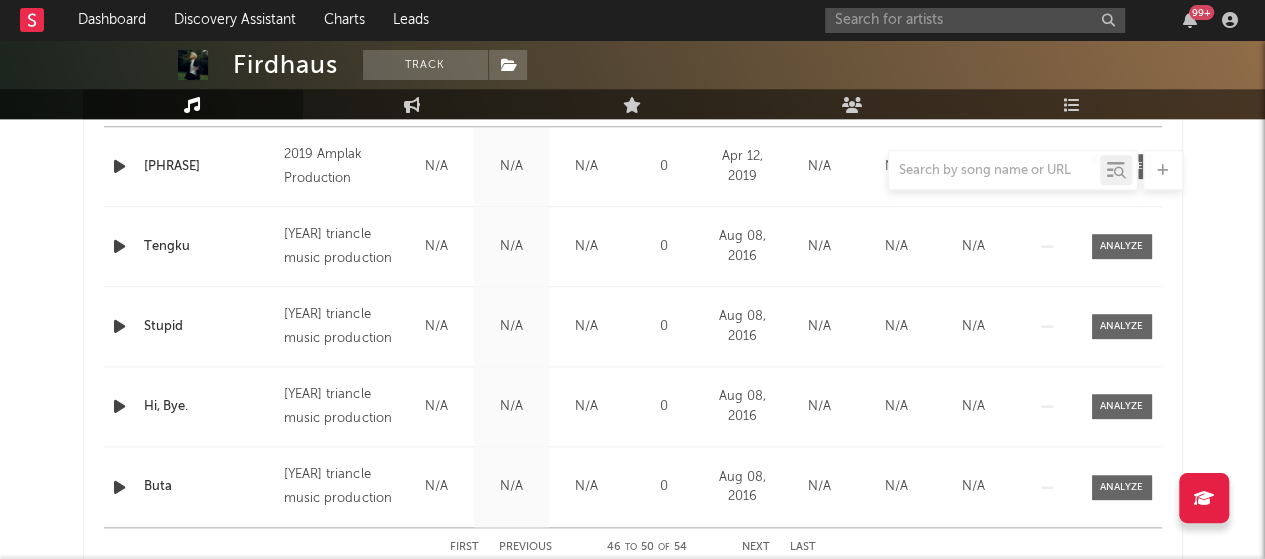 scroll, scrollTop: 891, scrollLeft: 0, axis: vertical 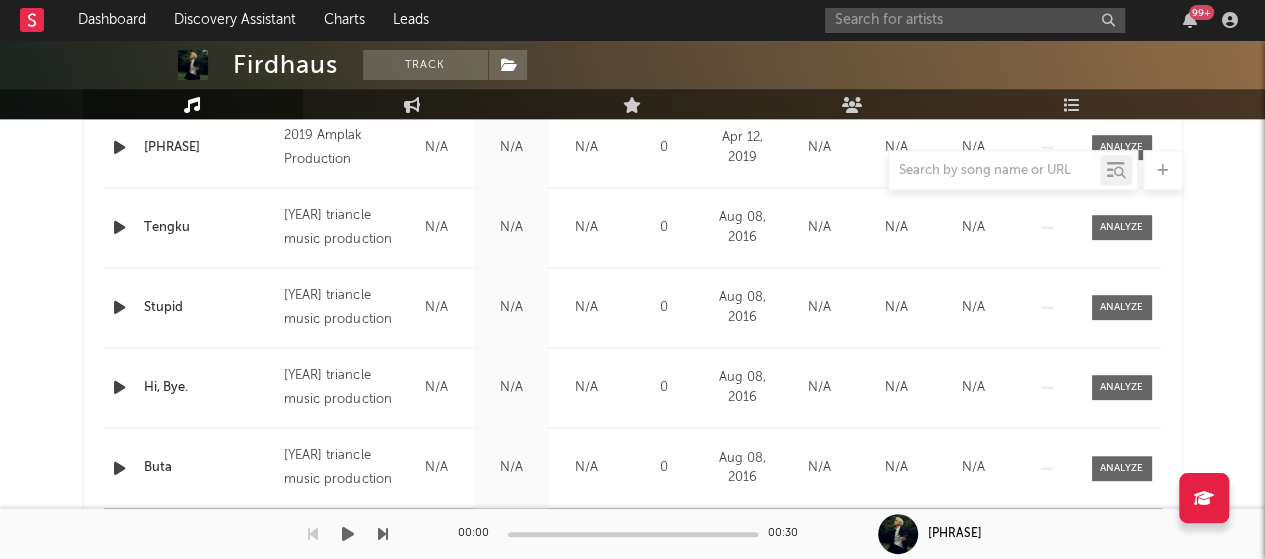 click on "00:00 00:30" at bounding box center (633, 534) 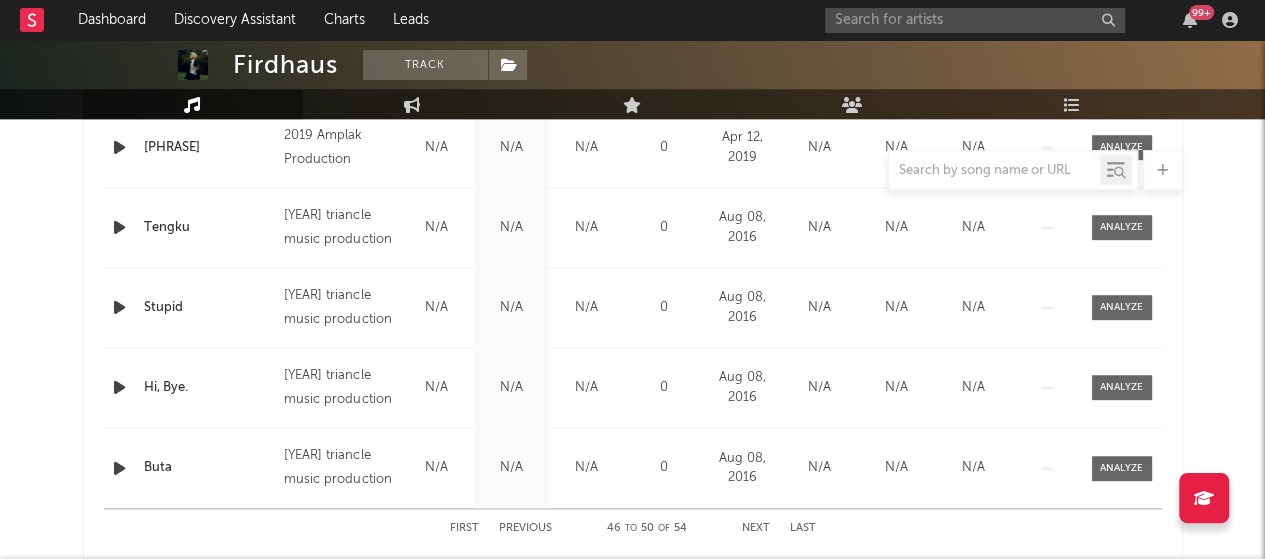 scroll, scrollTop: 956, scrollLeft: 0, axis: vertical 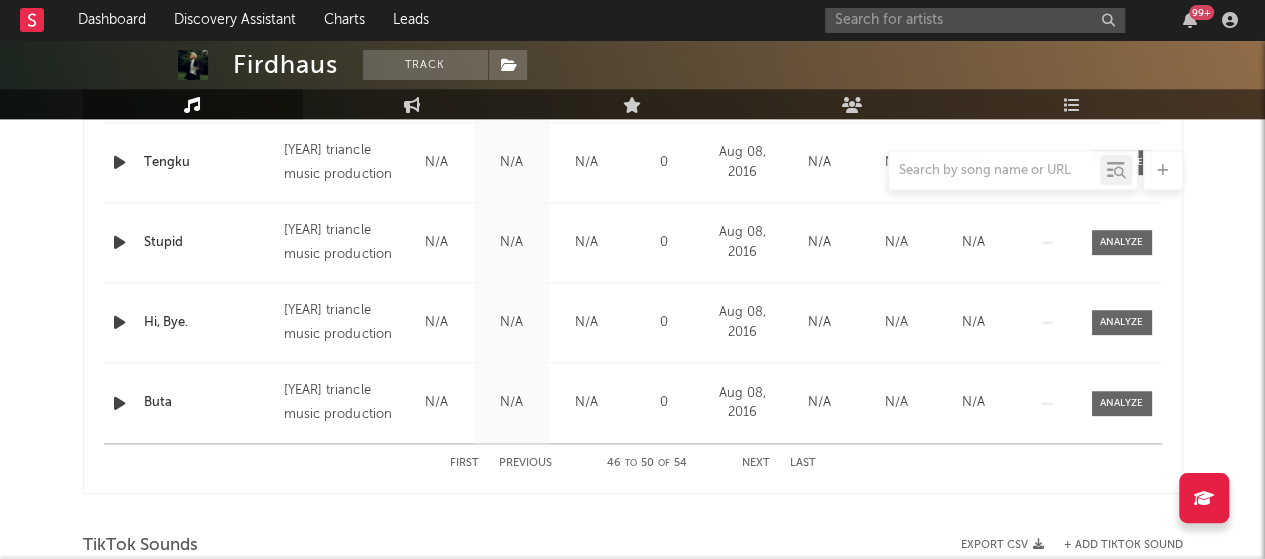 click on "Next" at bounding box center [756, 463] 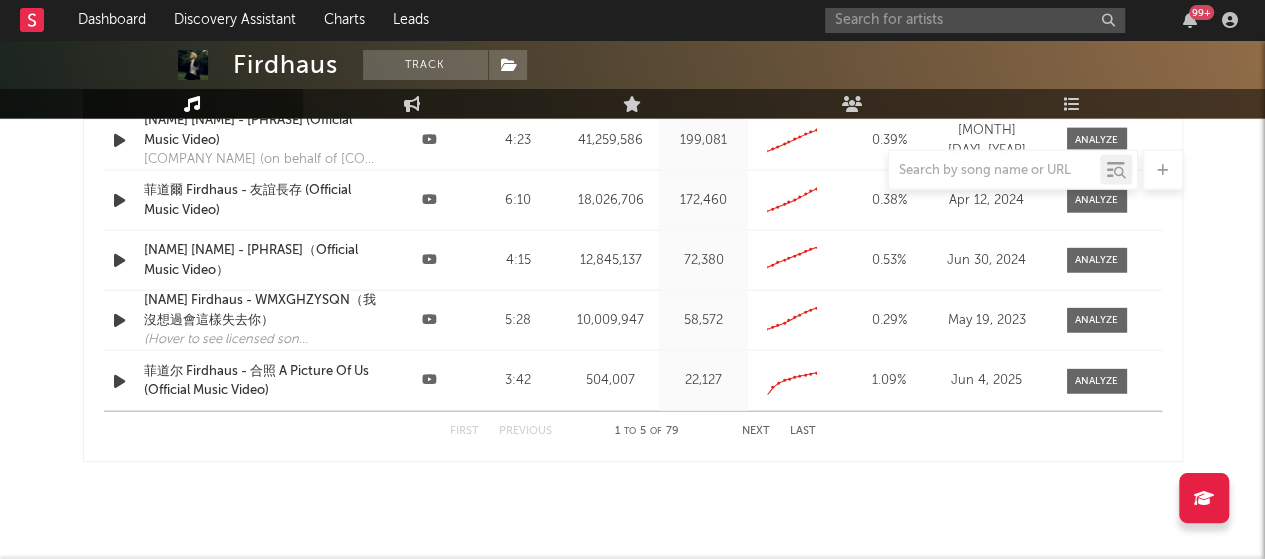 scroll, scrollTop: 2169, scrollLeft: 0, axis: vertical 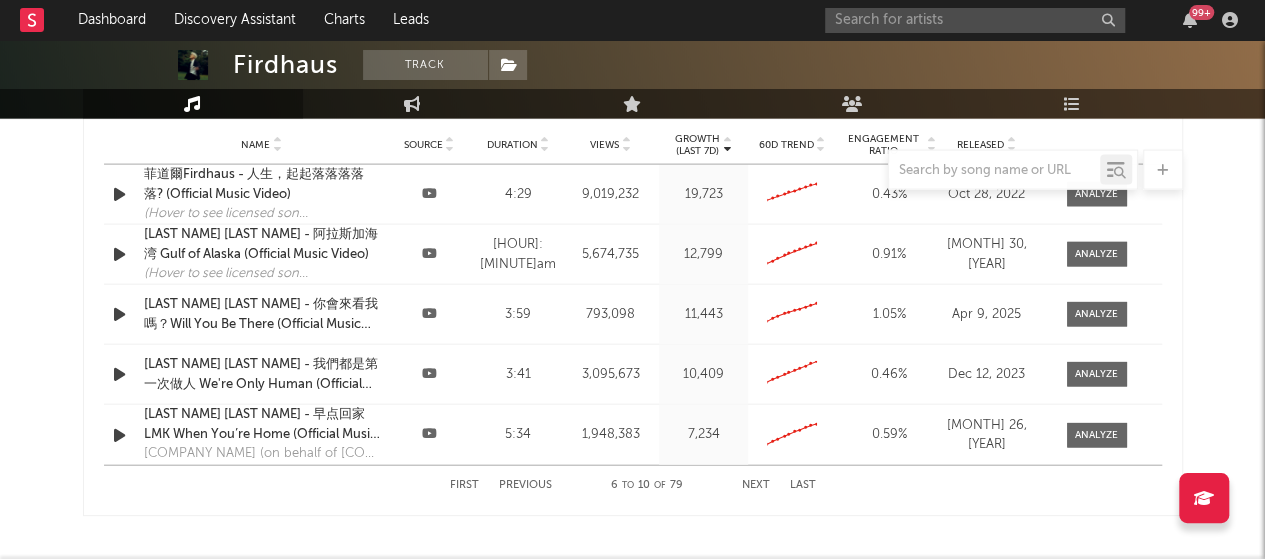 click on "Next" at bounding box center (756, 485) 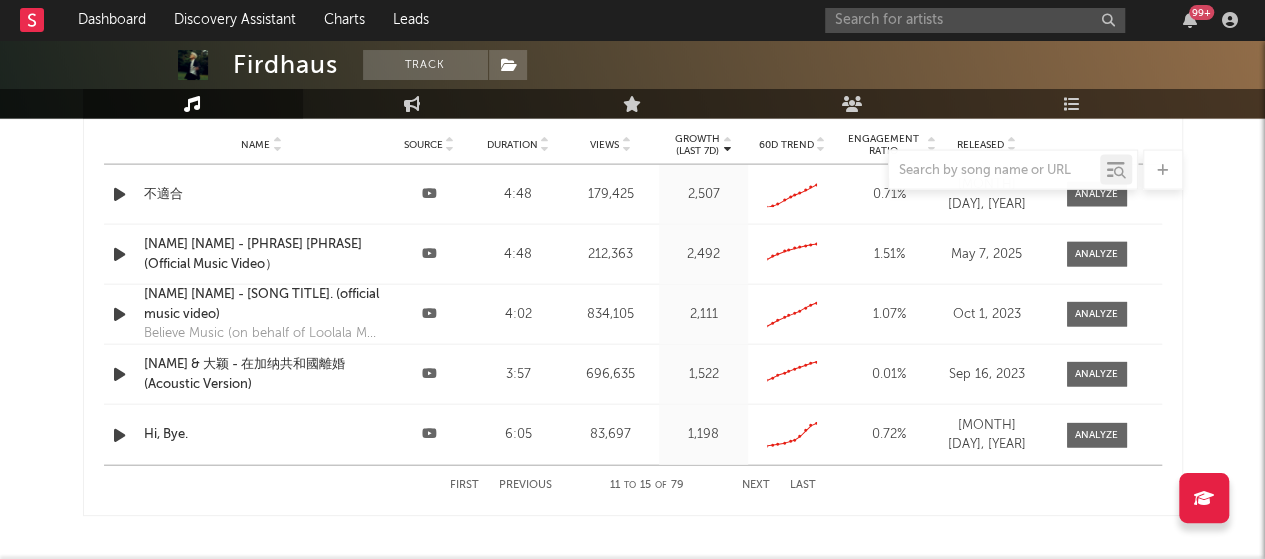 click on "Next" at bounding box center (756, 485) 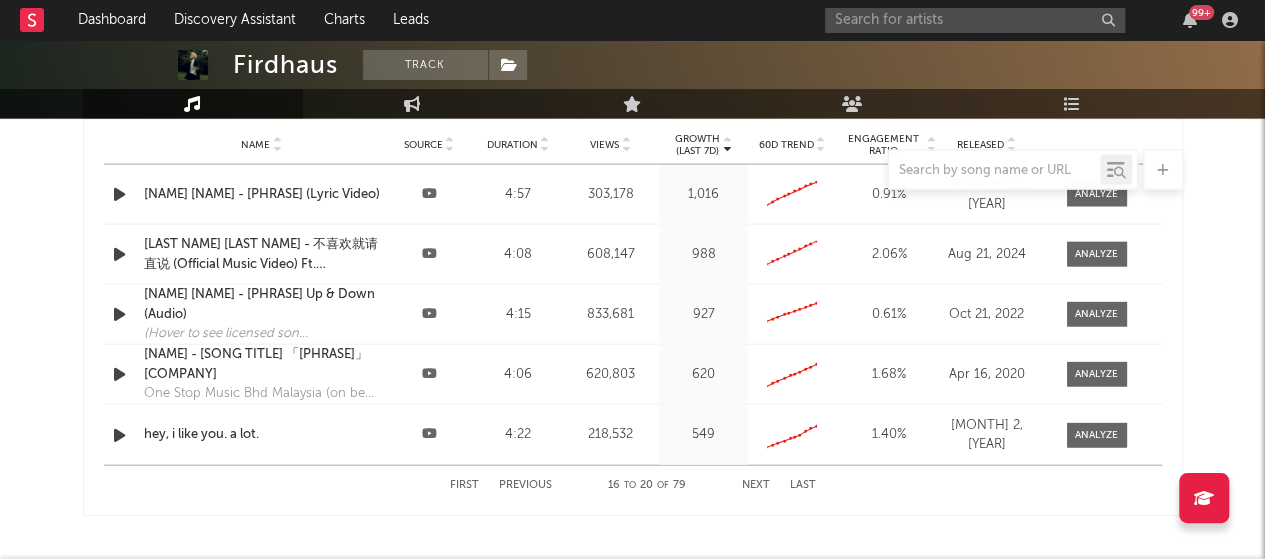 click on "Next" at bounding box center [756, 485] 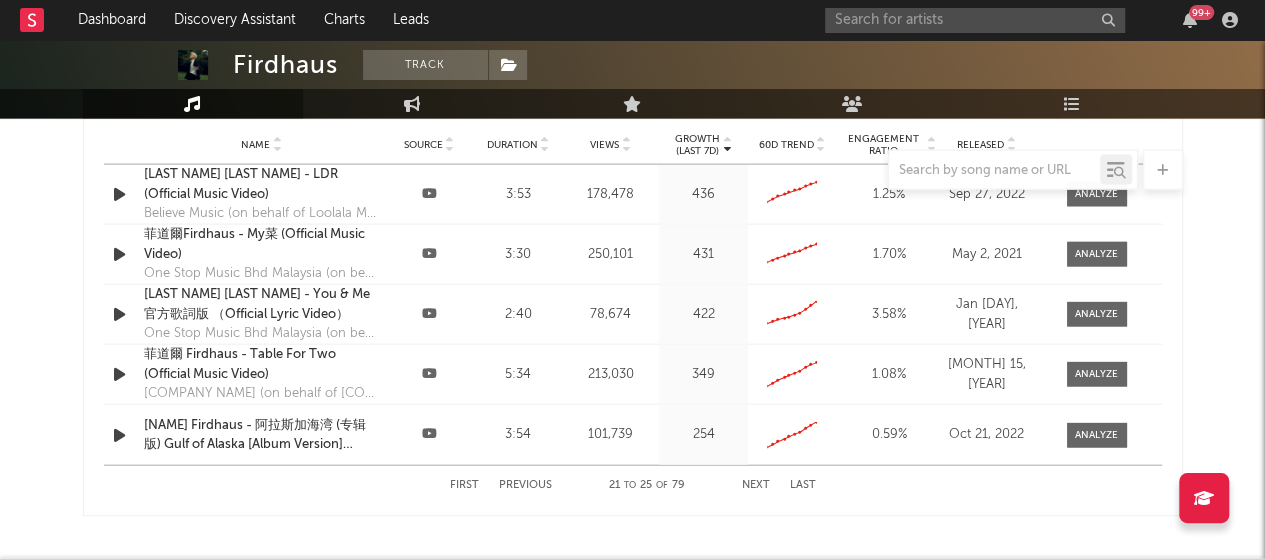 click on "Next" at bounding box center (756, 485) 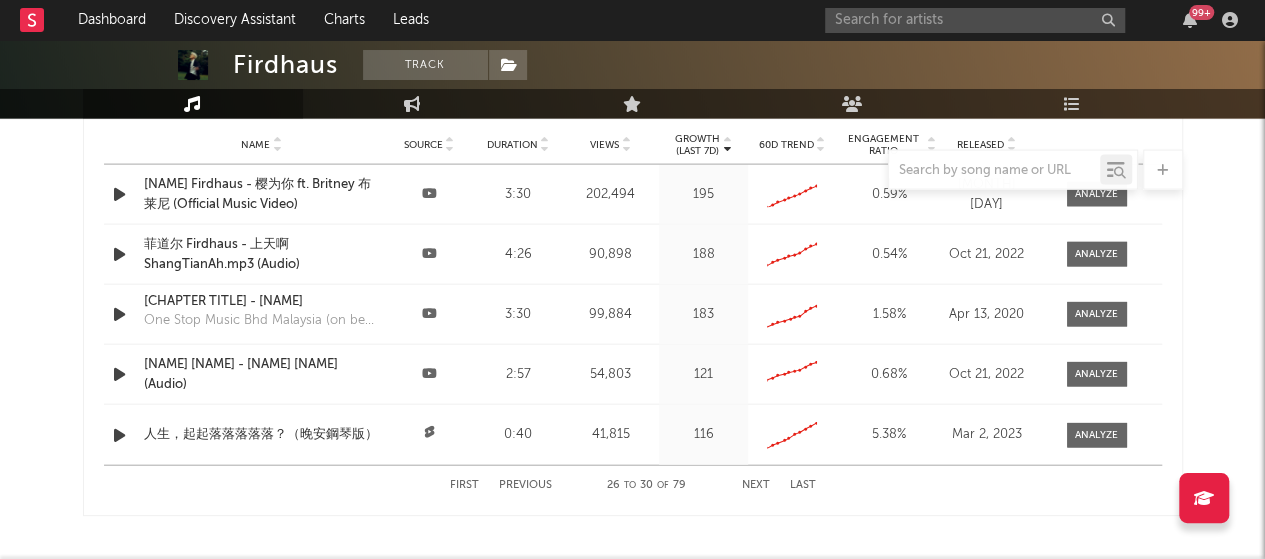 click on "Next" at bounding box center [756, 485] 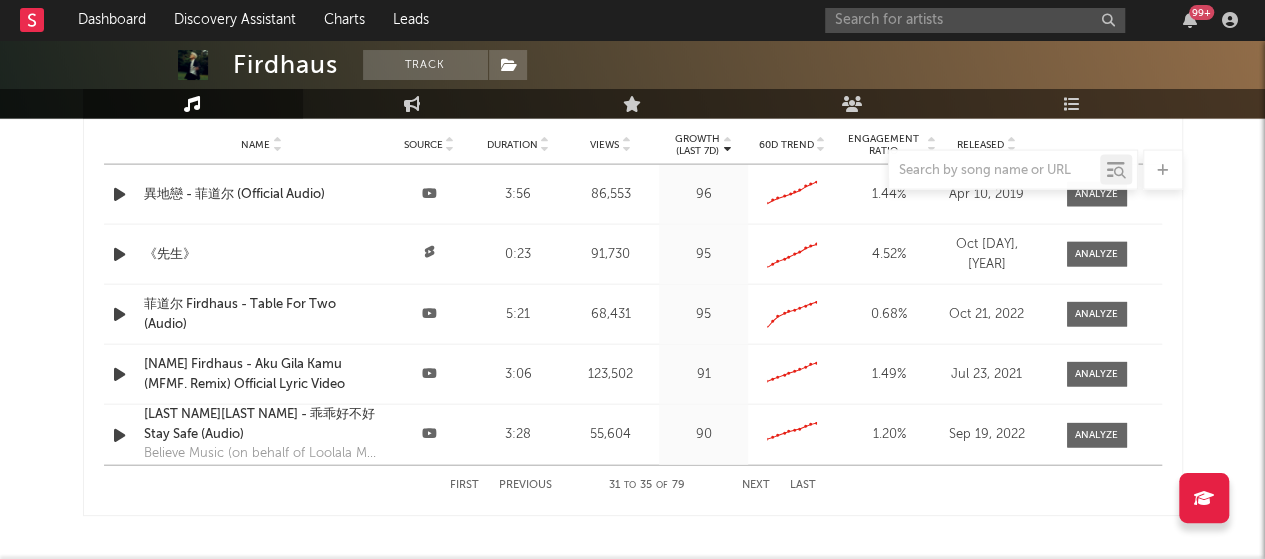 click on "Next" at bounding box center [756, 485] 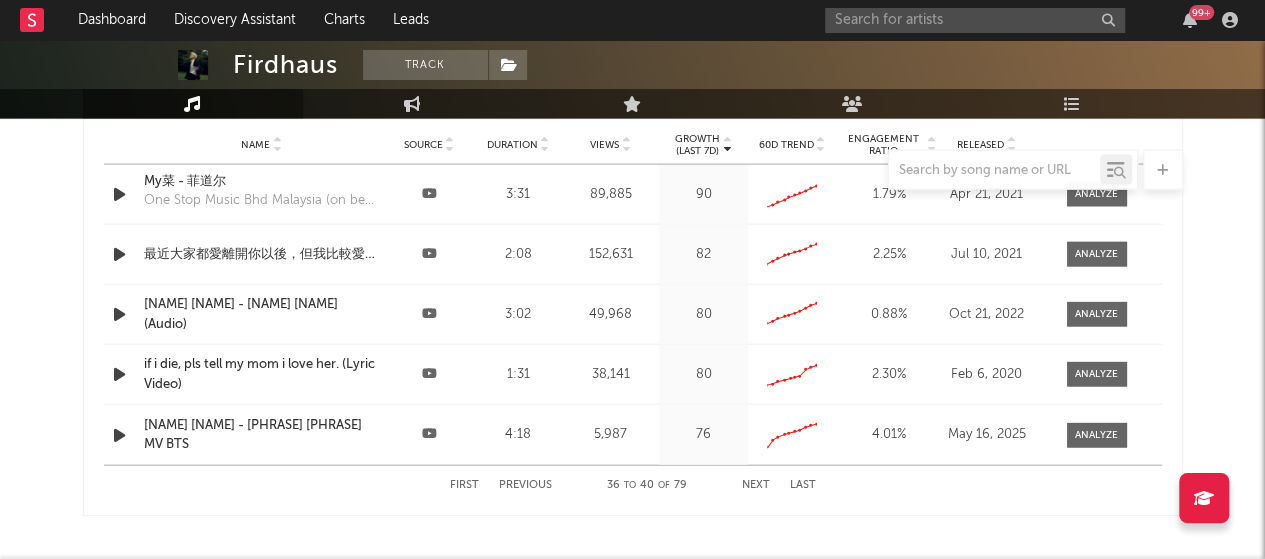 click on "First Previous 36   to   40   of   79 Next Last" at bounding box center (633, 485) 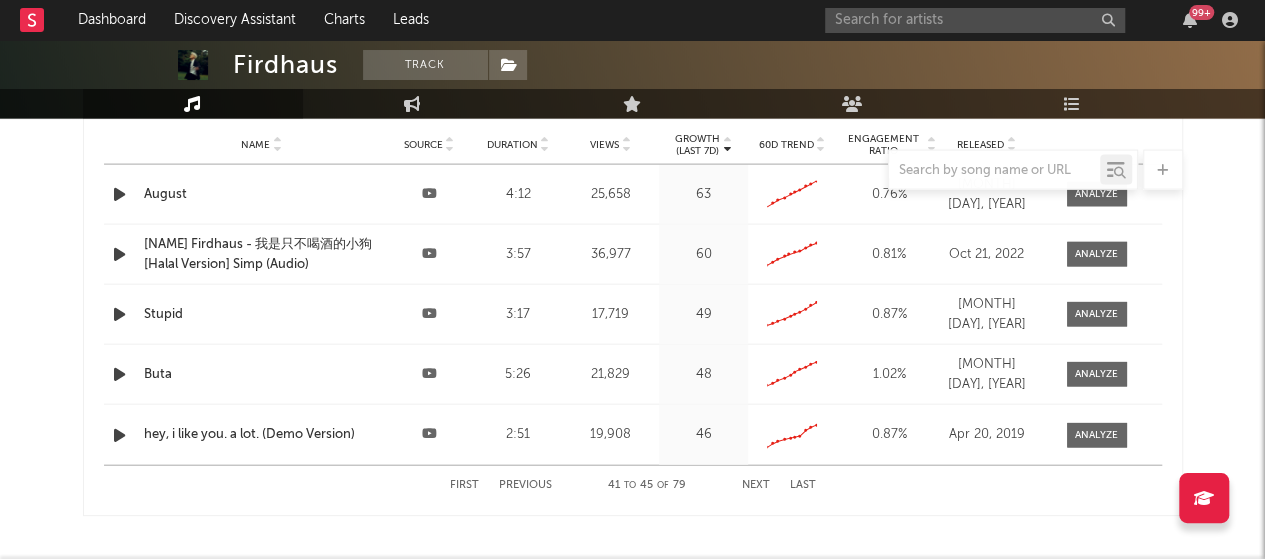 click on "Next" at bounding box center (756, 485) 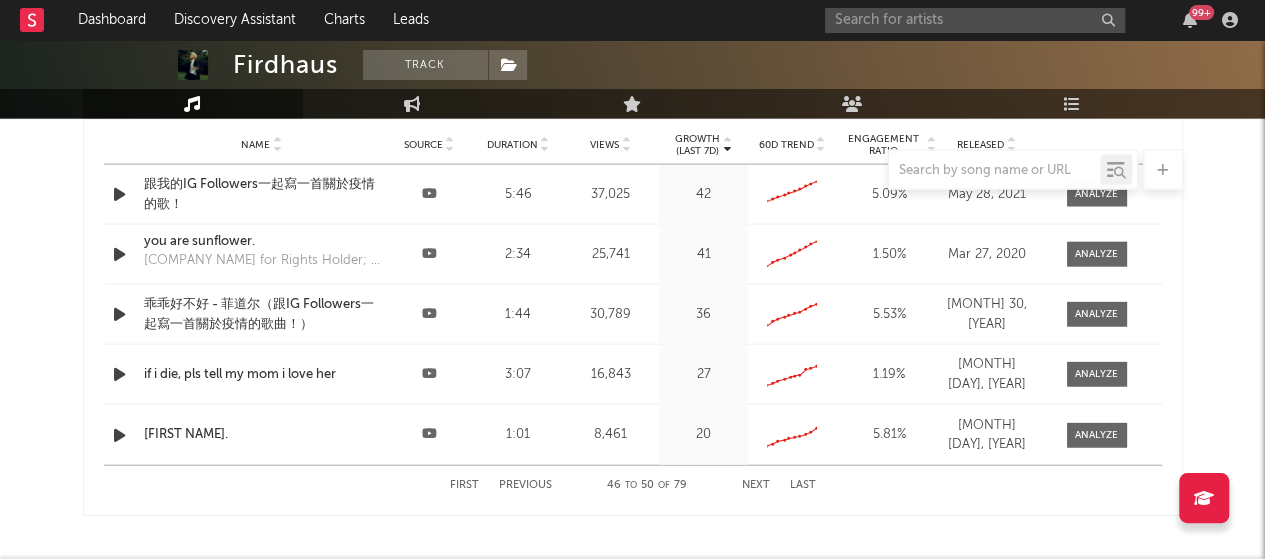click on "Next" at bounding box center (756, 485) 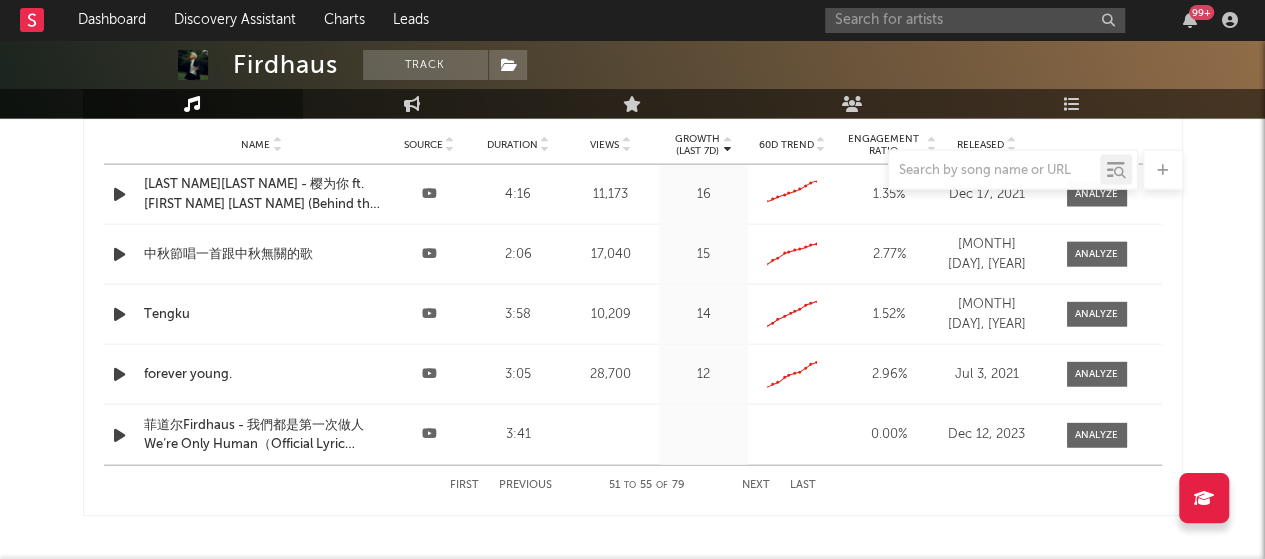 click on "Next" at bounding box center [756, 485] 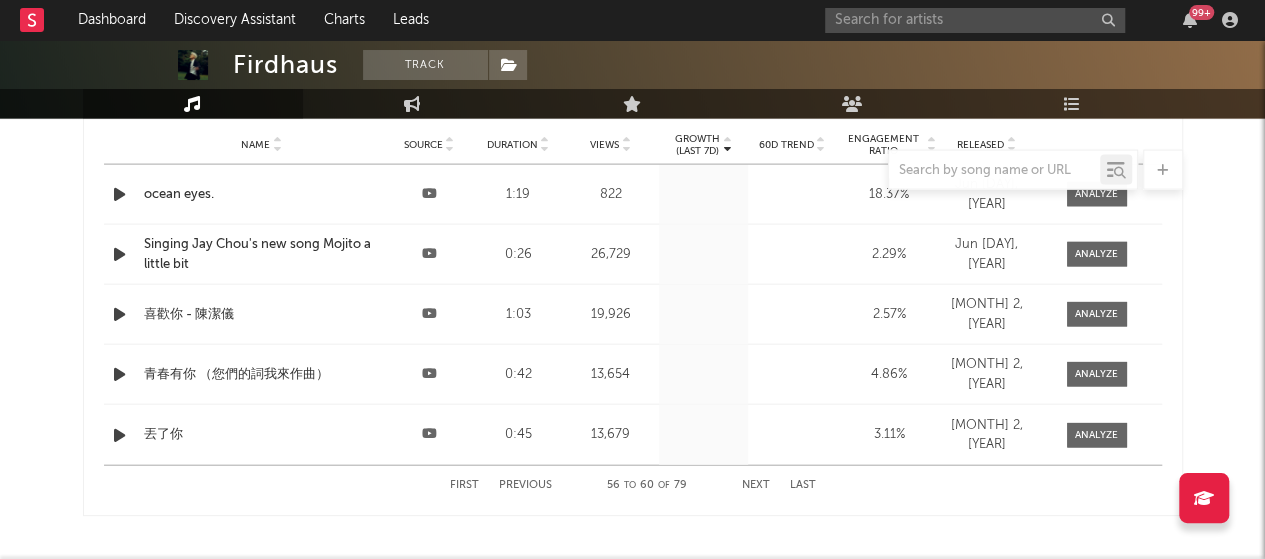 click on "Next" at bounding box center [756, 485] 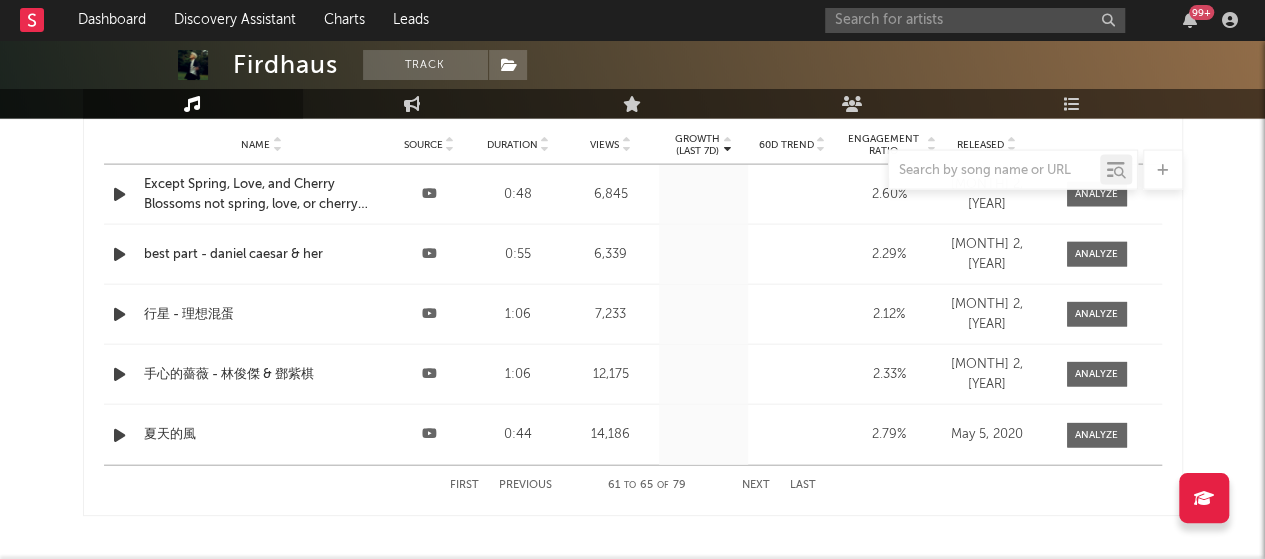 click on "Next" at bounding box center (756, 485) 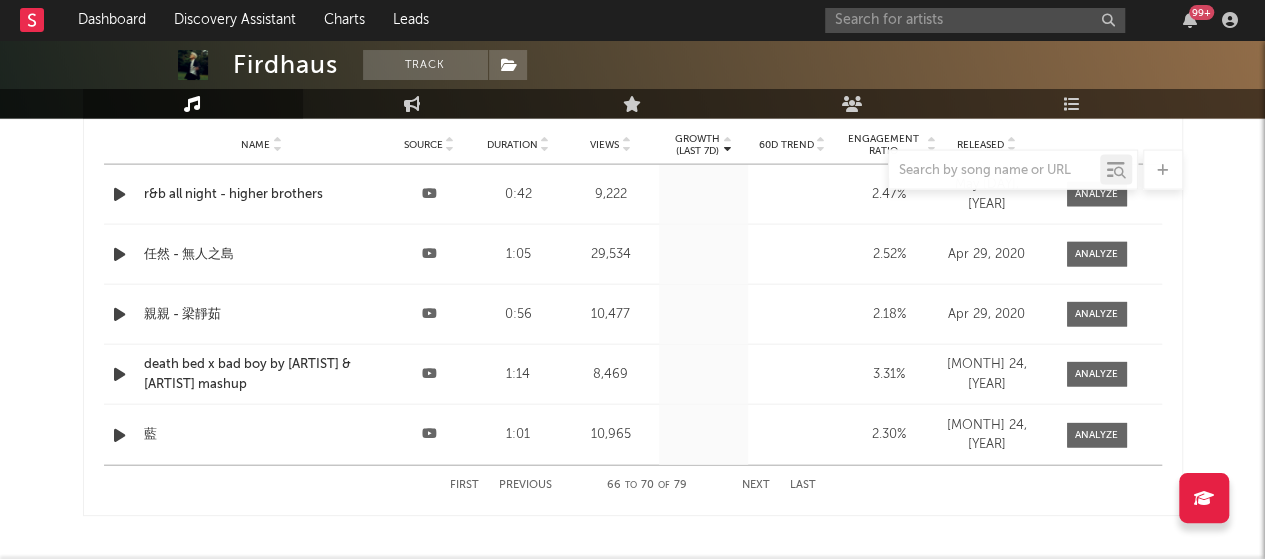 click on "Next" at bounding box center [756, 485] 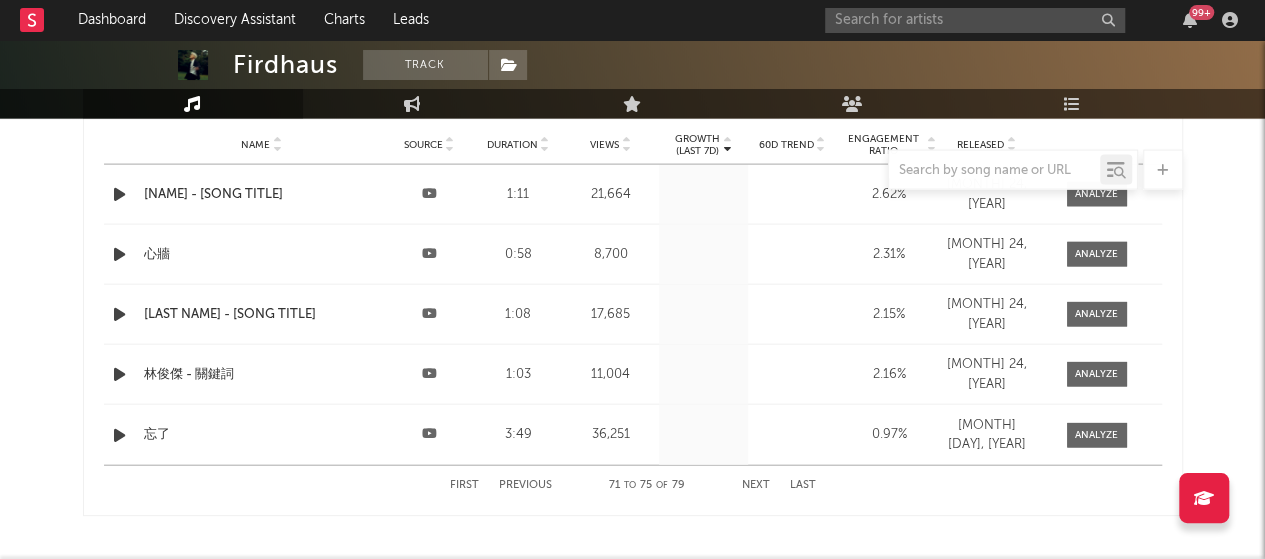 click on "Next" at bounding box center [756, 485] 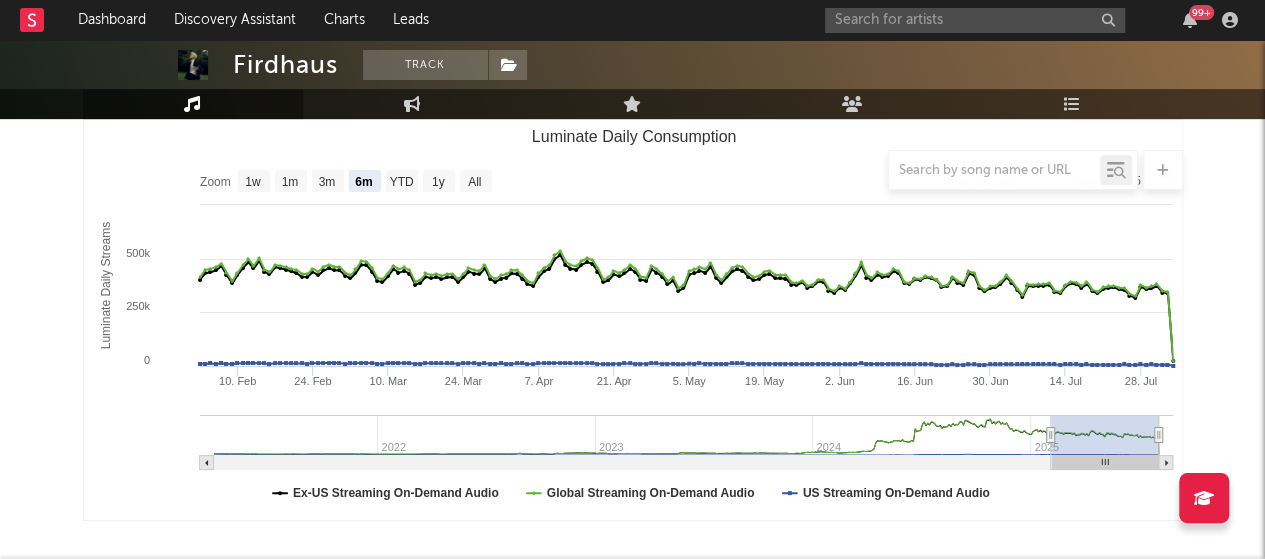 scroll, scrollTop: 0, scrollLeft: 0, axis: both 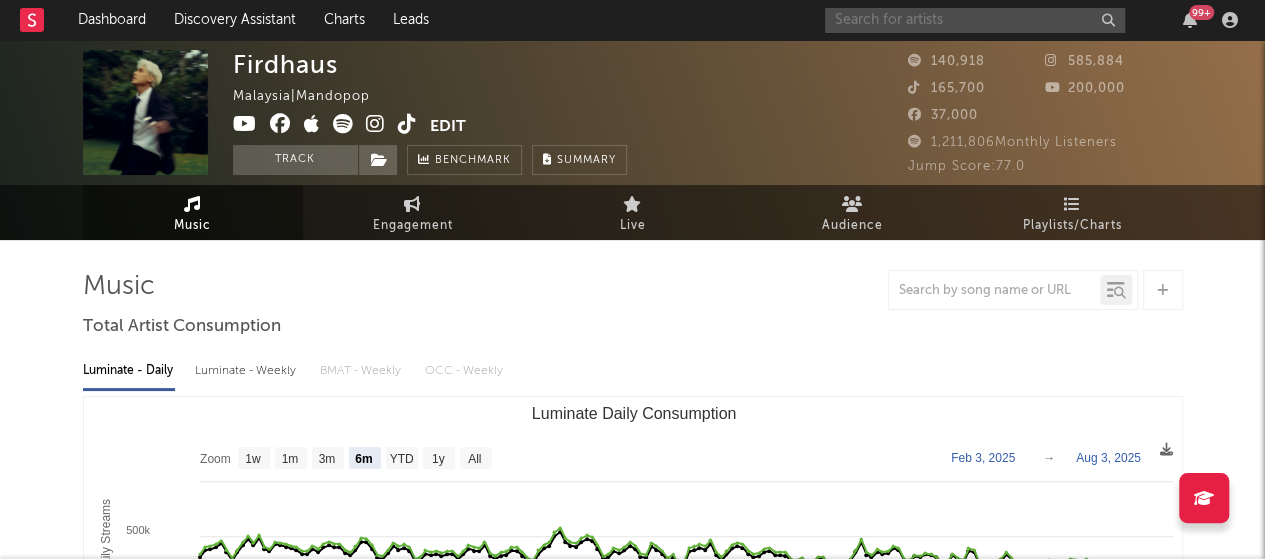 click at bounding box center [975, 20] 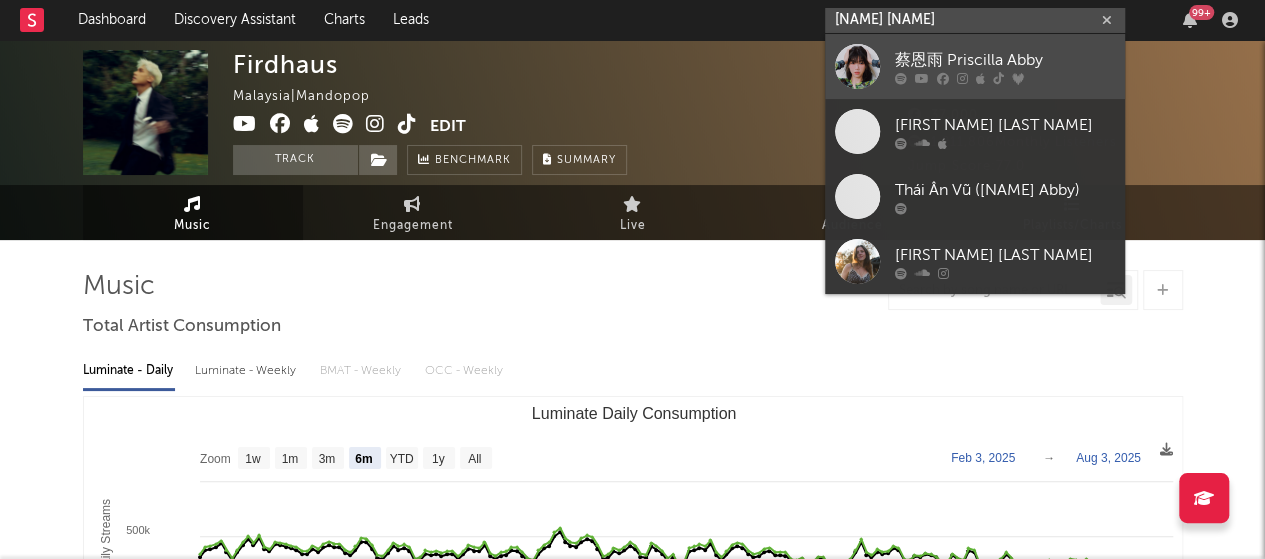 type on "[NAME] [NAME]" 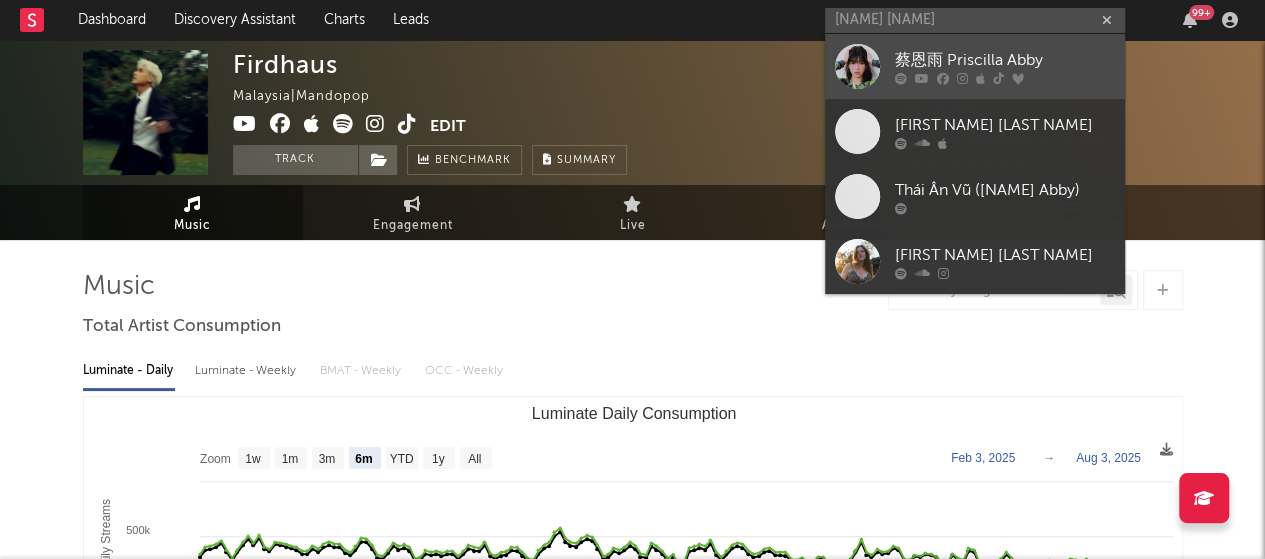 click on "蔡恩雨 Priscilla Abby" at bounding box center (1005, 60) 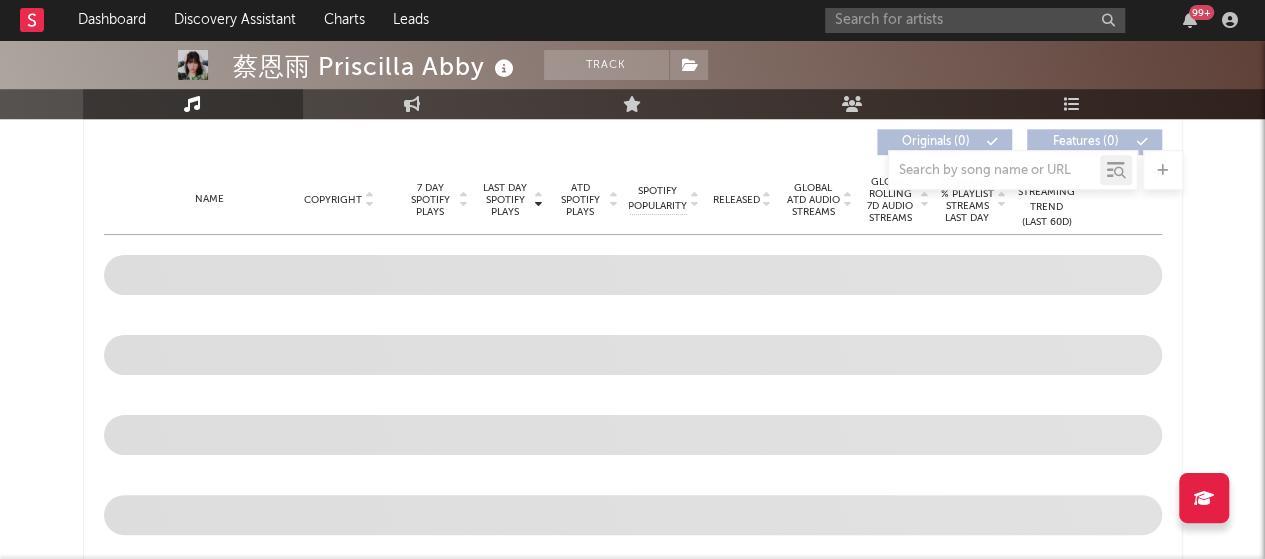 scroll, scrollTop: 605, scrollLeft: 0, axis: vertical 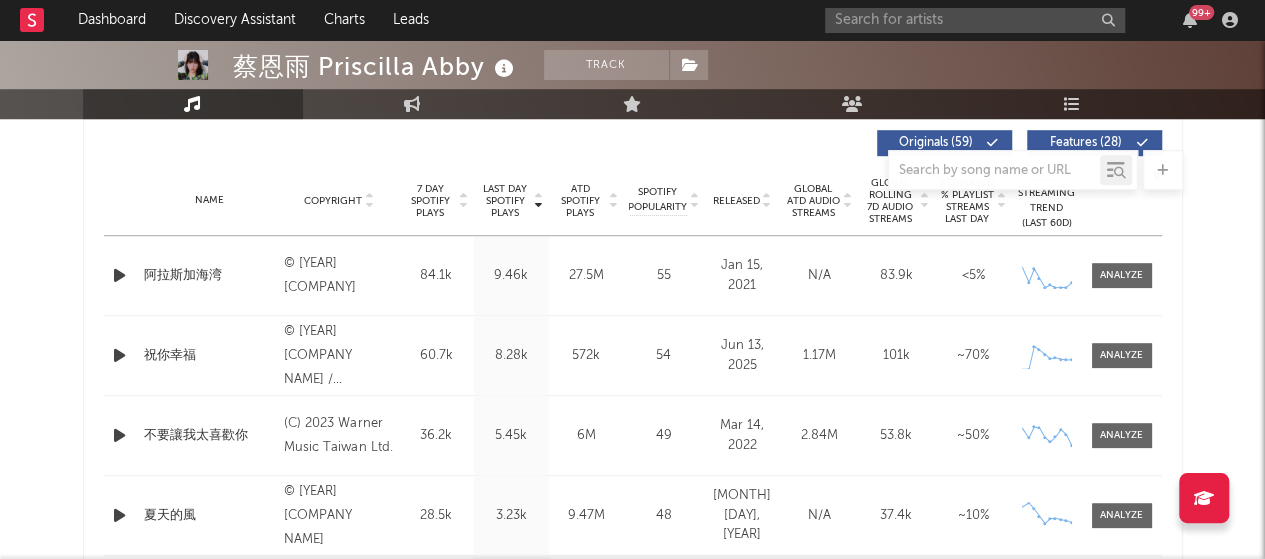 select on "6m" 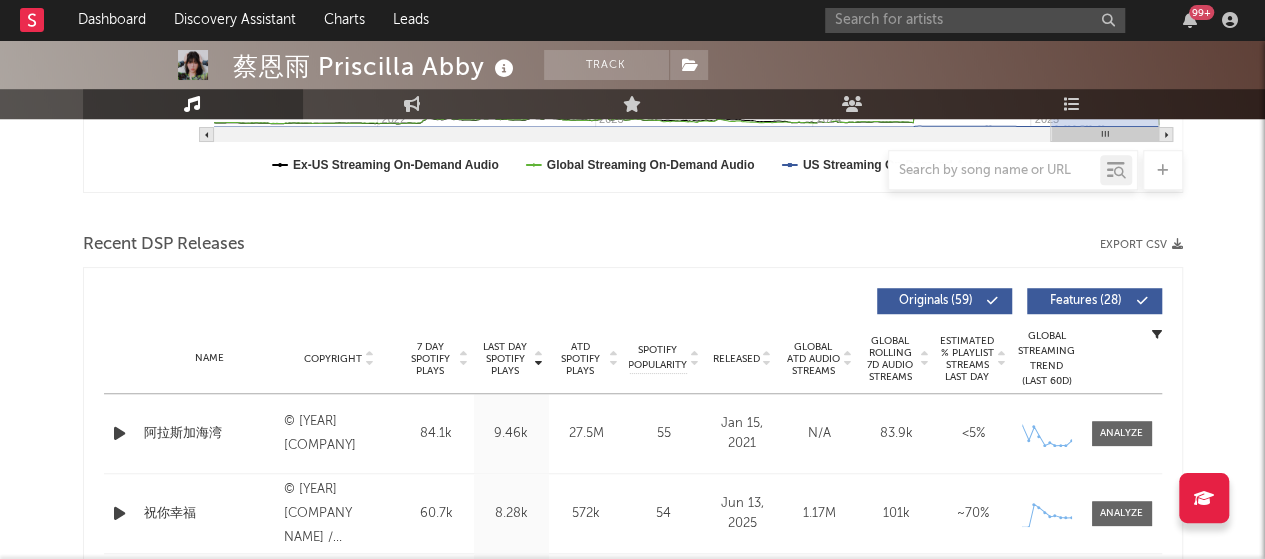 click on "Next" at bounding box center [756, 814] 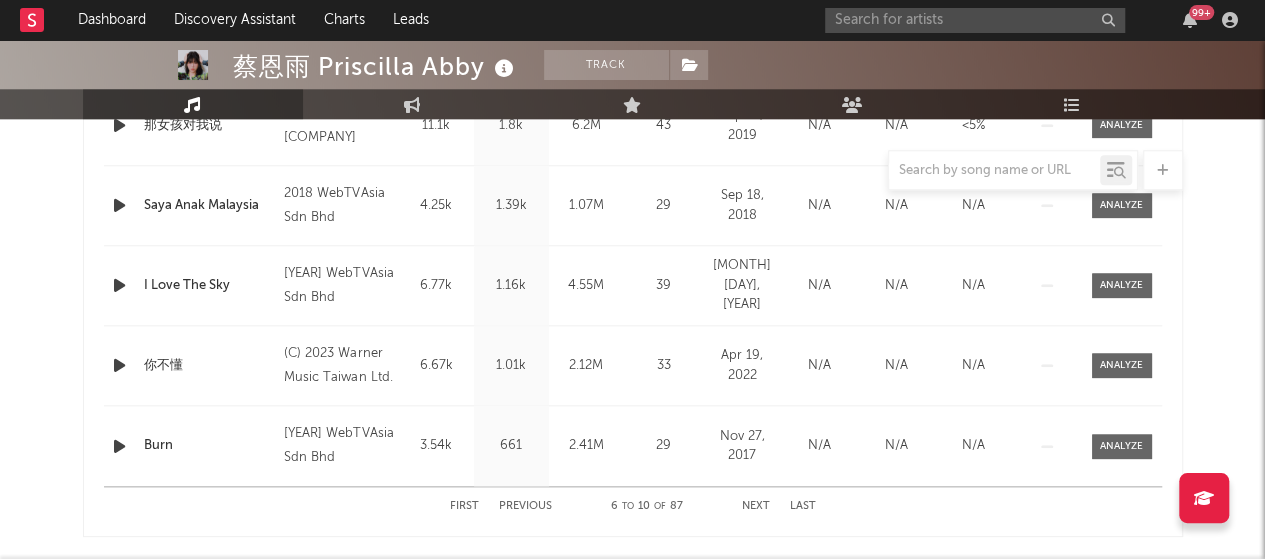 scroll, scrollTop: 912, scrollLeft: 0, axis: vertical 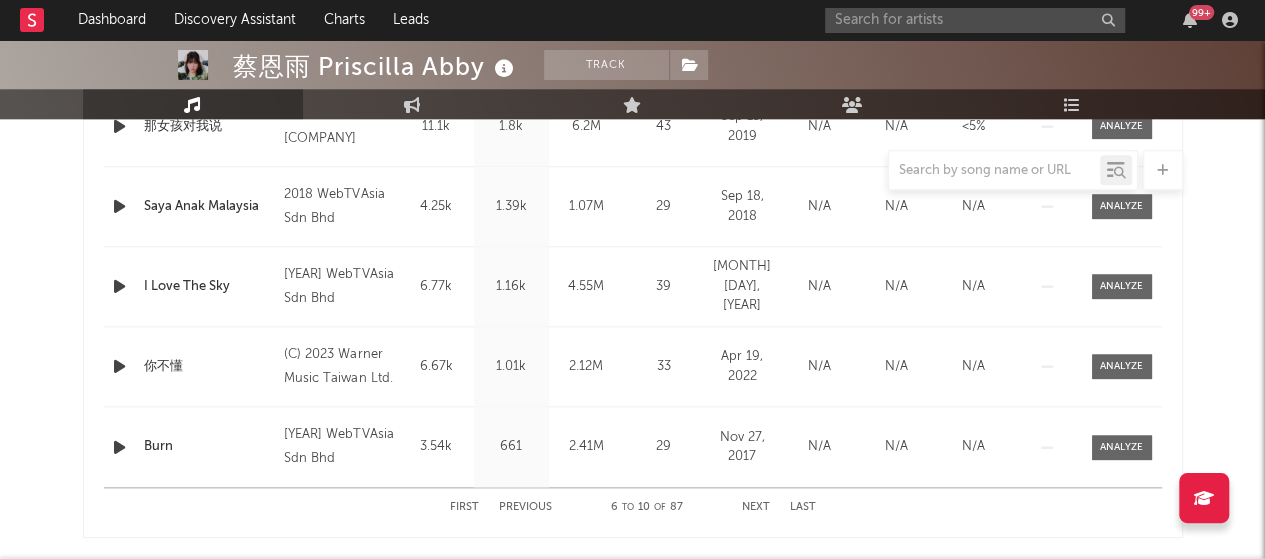 click on "Next" at bounding box center [756, 507] 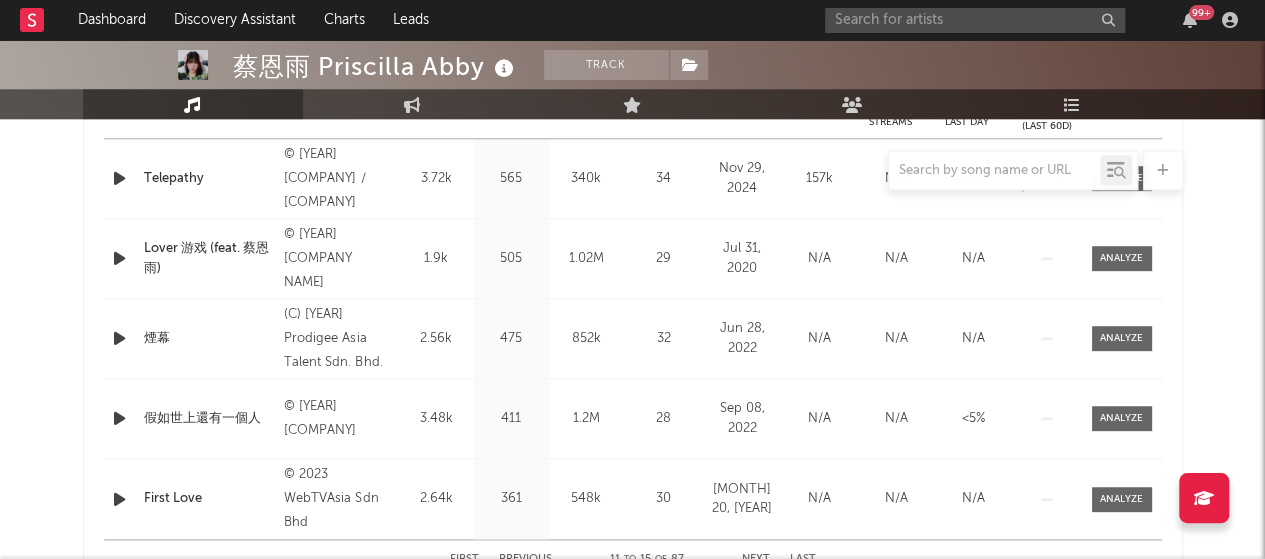 scroll, scrollTop: 743, scrollLeft: 0, axis: vertical 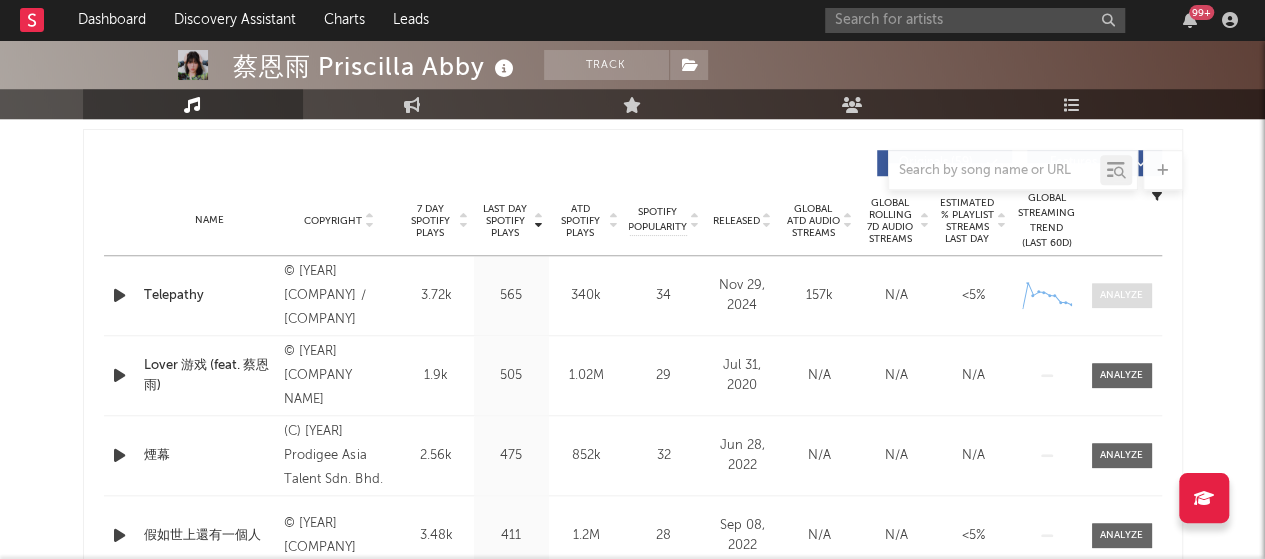 click at bounding box center [1121, 295] 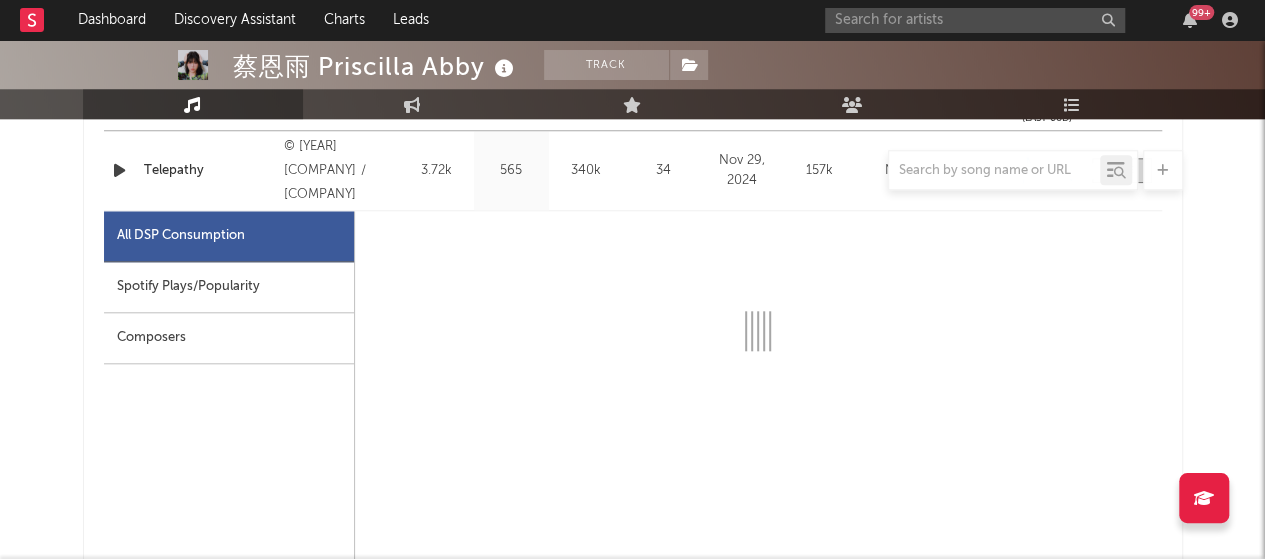 select on "1w" 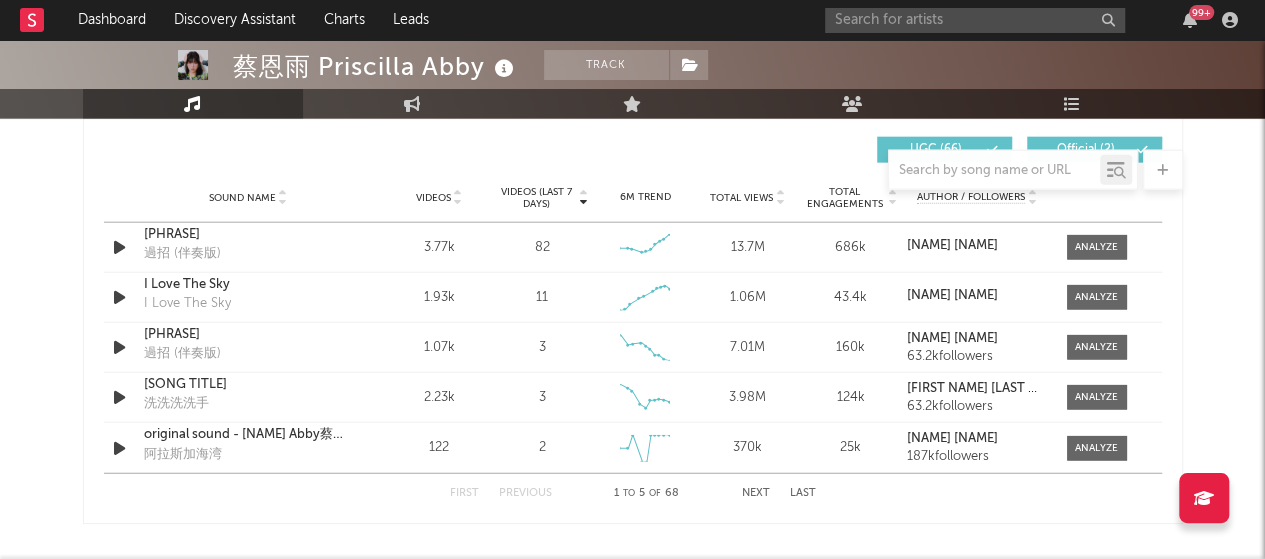 scroll, scrollTop: 2360, scrollLeft: 0, axis: vertical 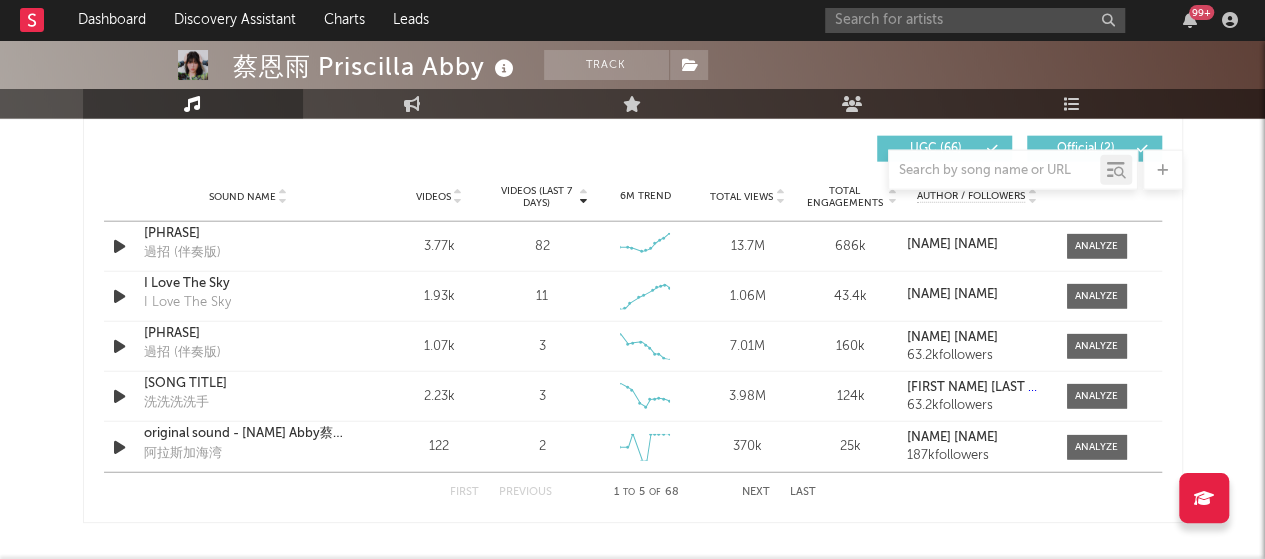 click on "Next" at bounding box center (756, 492) 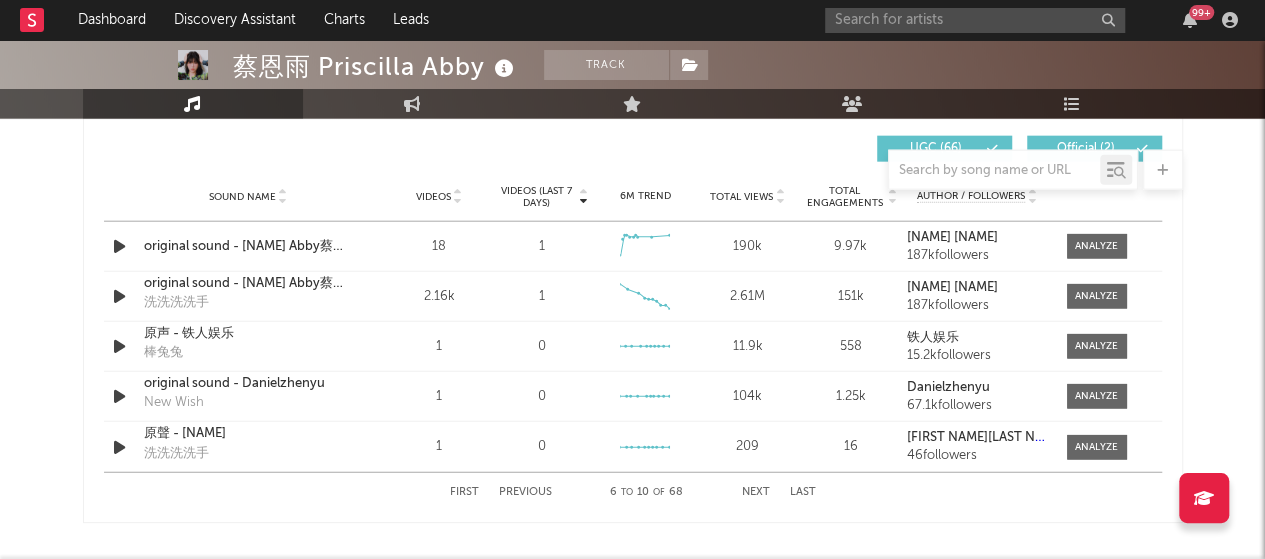 click on "Next" at bounding box center [756, 492] 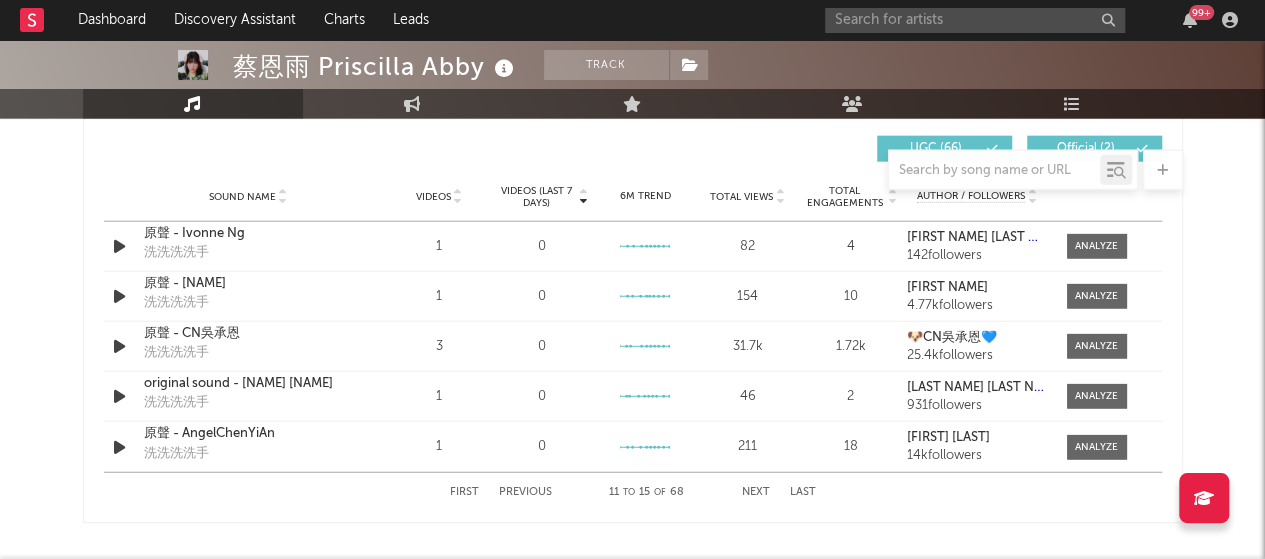 click on "Next" at bounding box center (756, 492) 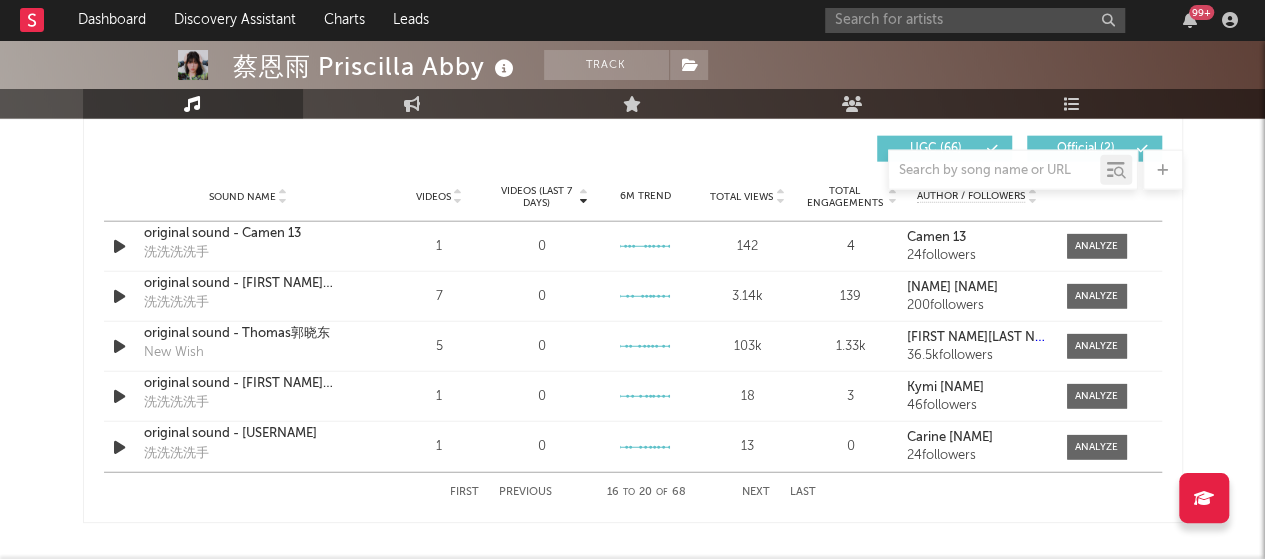 click on "Next" at bounding box center (756, 492) 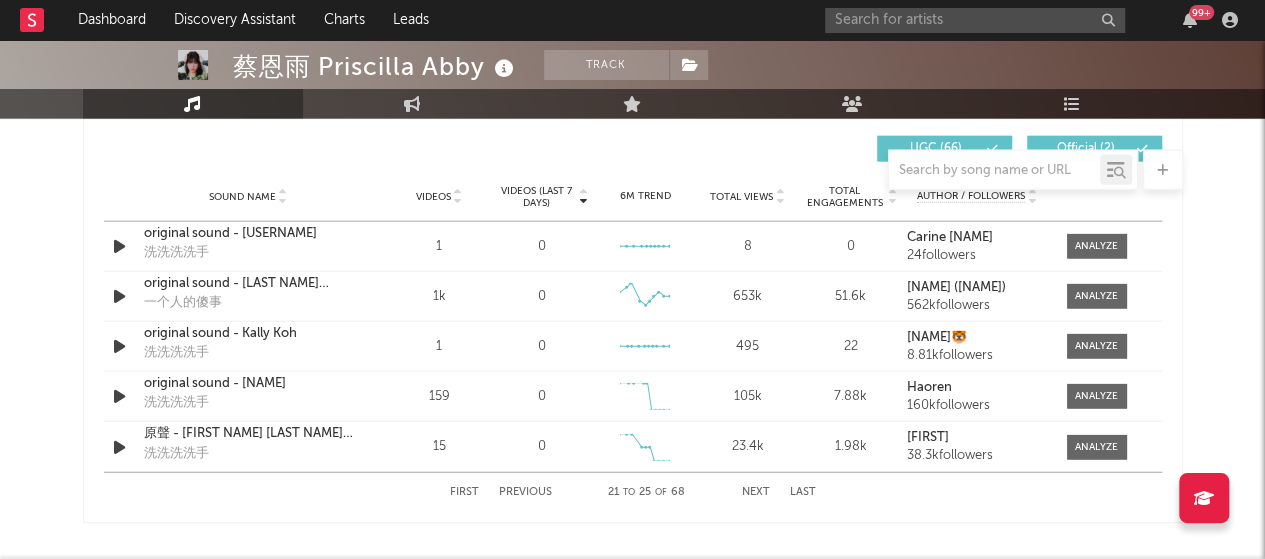 click on "Next" at bounding box center (756, 492) 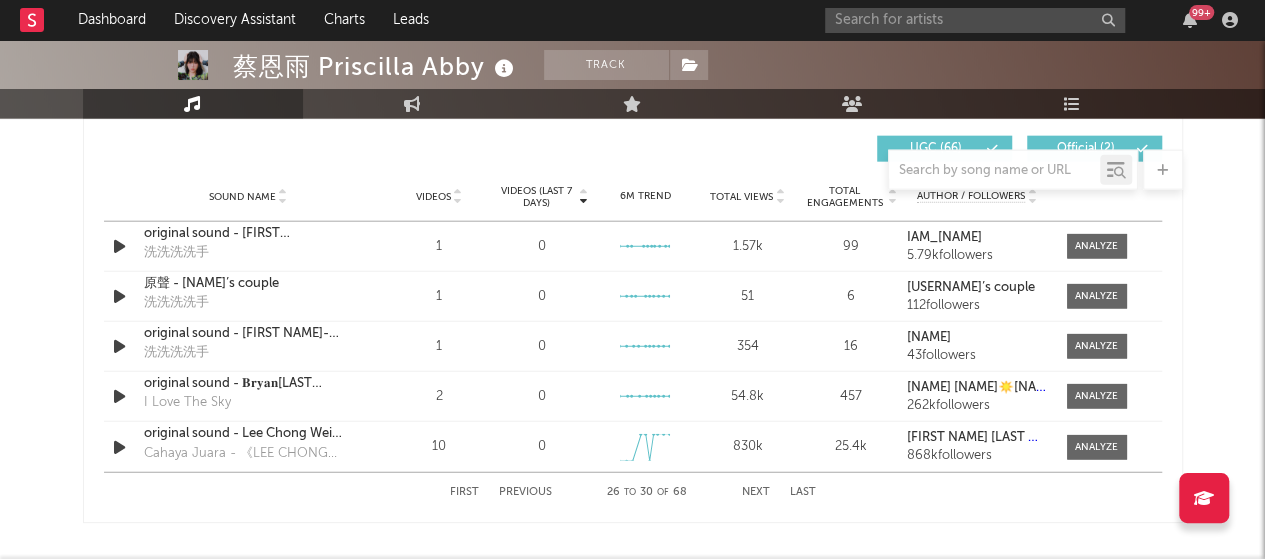 click on "Next" at bounding box center (756, 492) 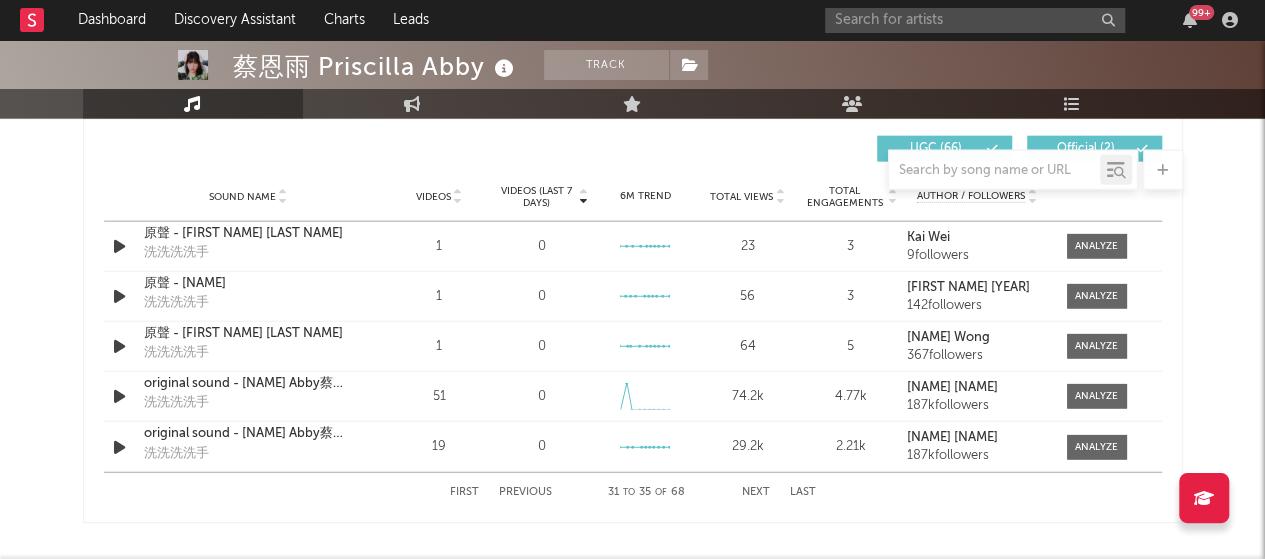 click on "Next" at bounding box center (756, 492) 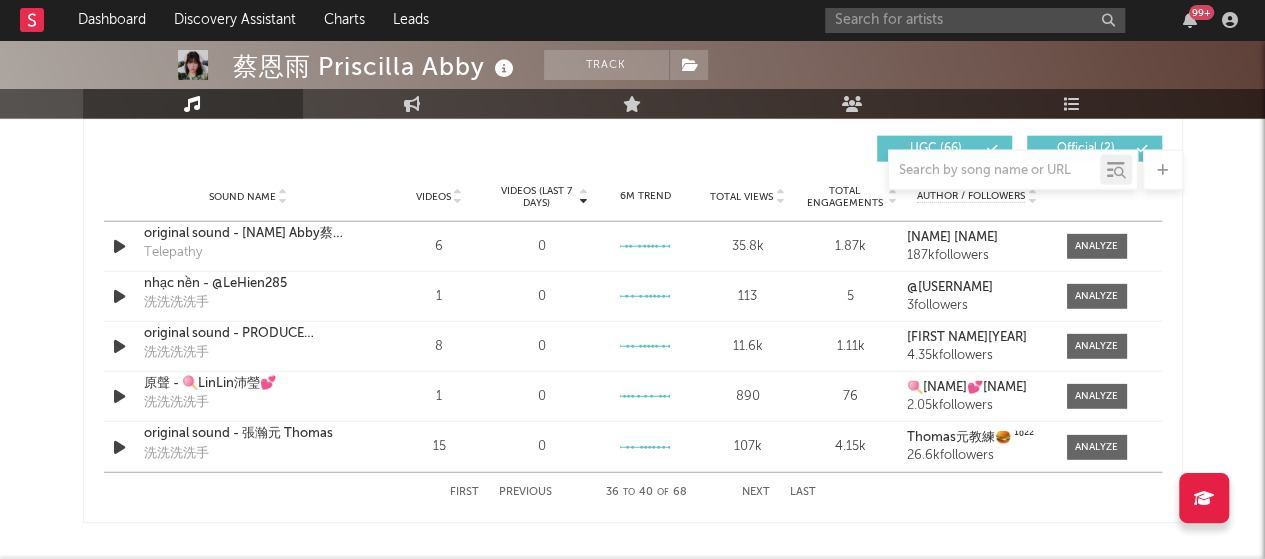click on "Next" at bounding box center [756, 492] 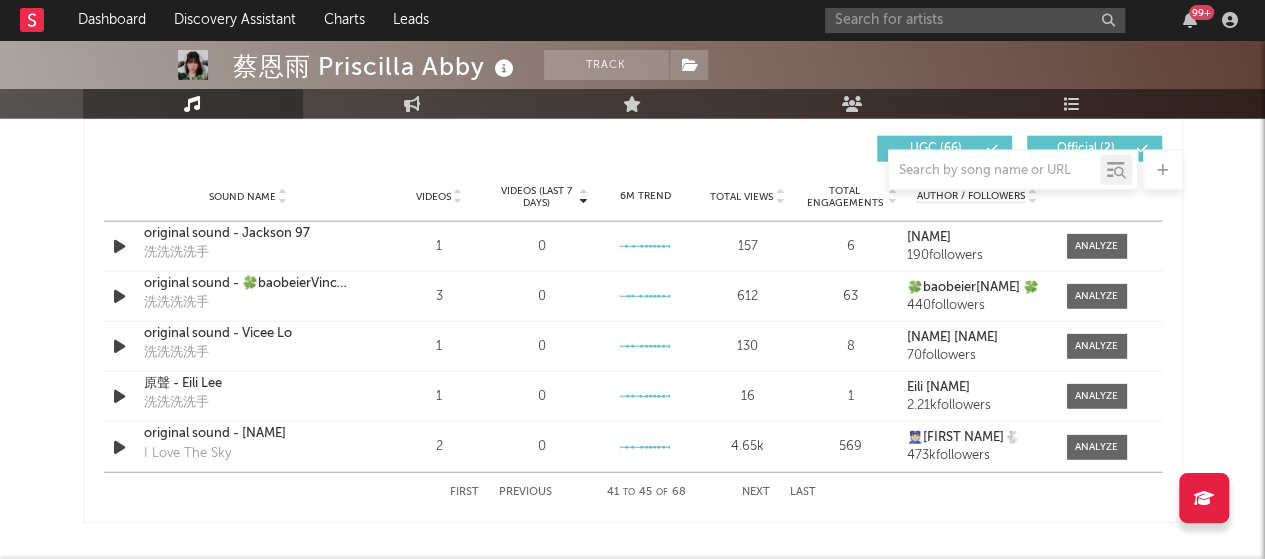 click on "Next" at bounding box center (756, 492) 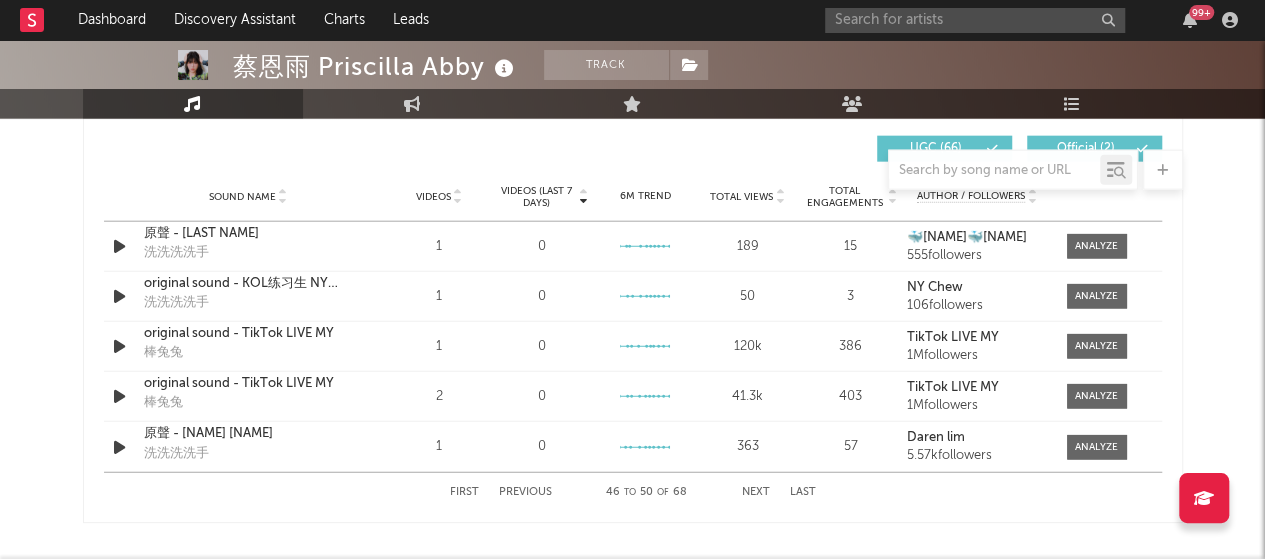 click on "Next" at bounding box center [756, 492] 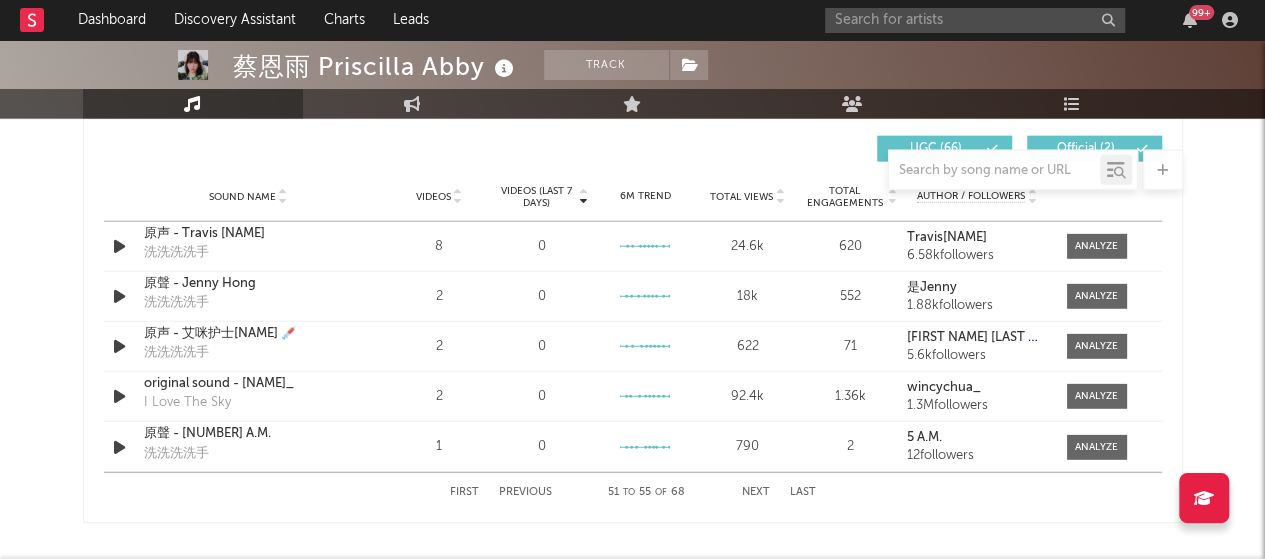 click on "Next" at bounding box center [756, 492] 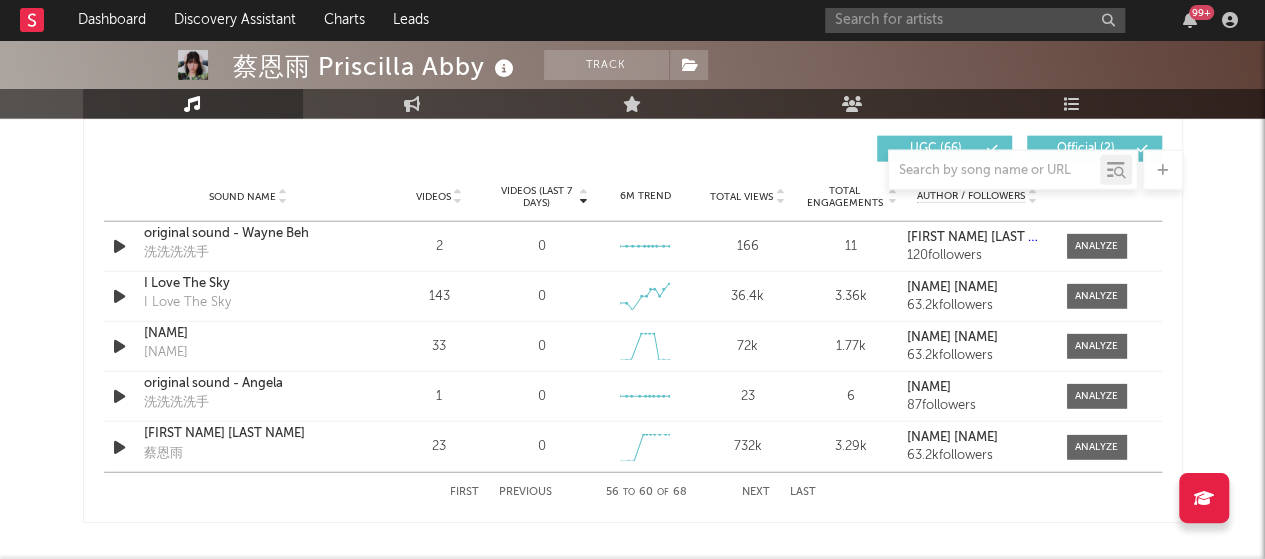 click on "Next" at bounding box center (756, 492) 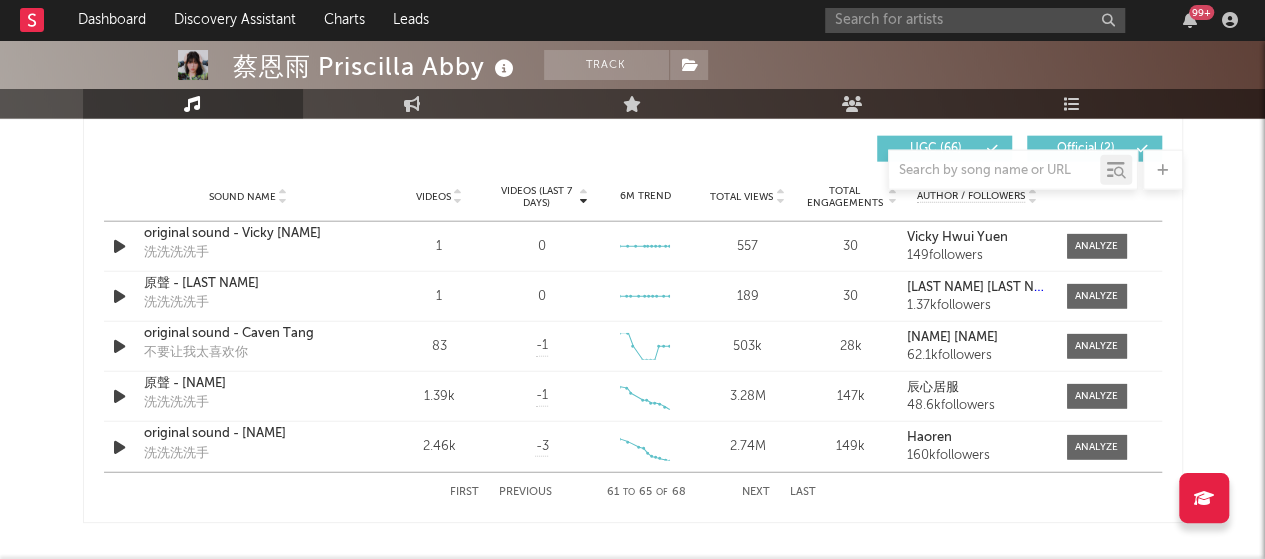 click on "Next" at bounding box center [756, 492] 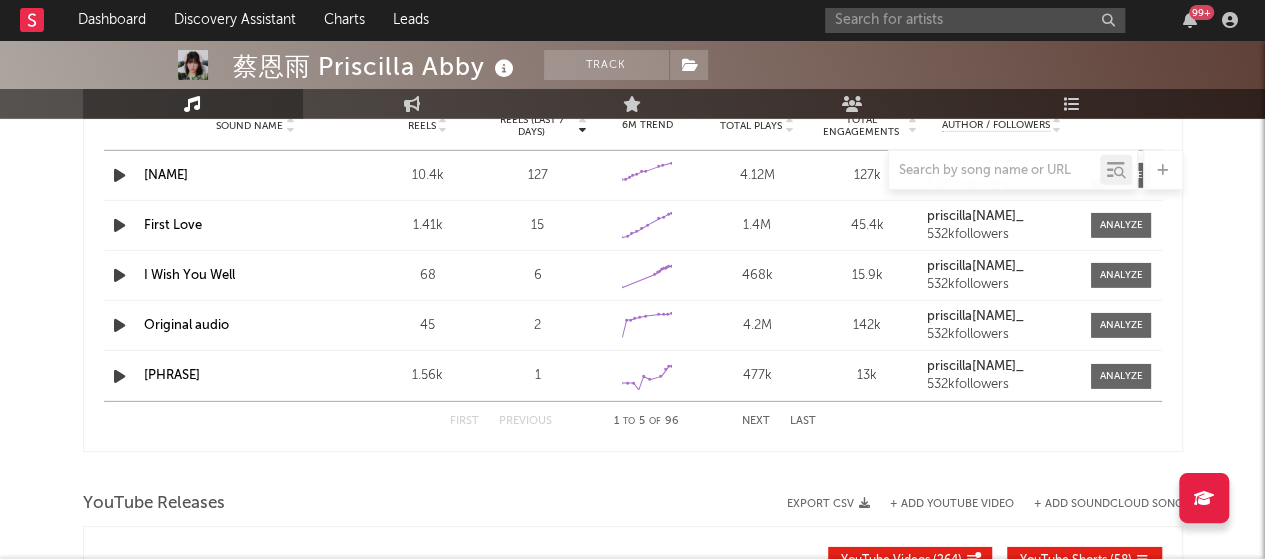 scroll, scrollTop: 2898, scrollLeft: 0, axis: vertical 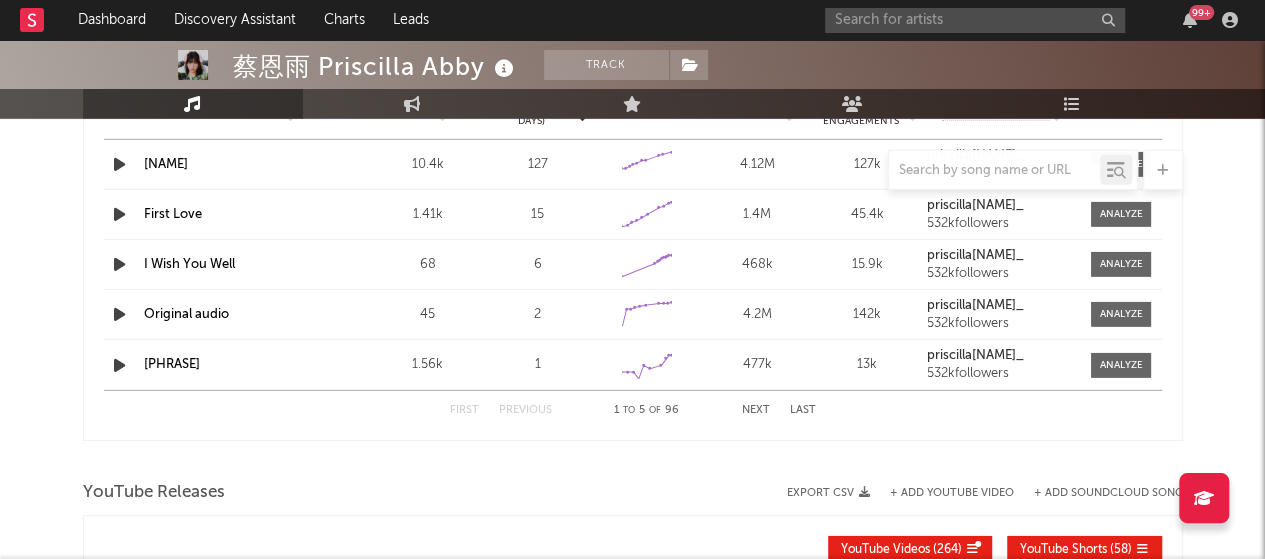 click on "Next" at bounding box center [756, 410] 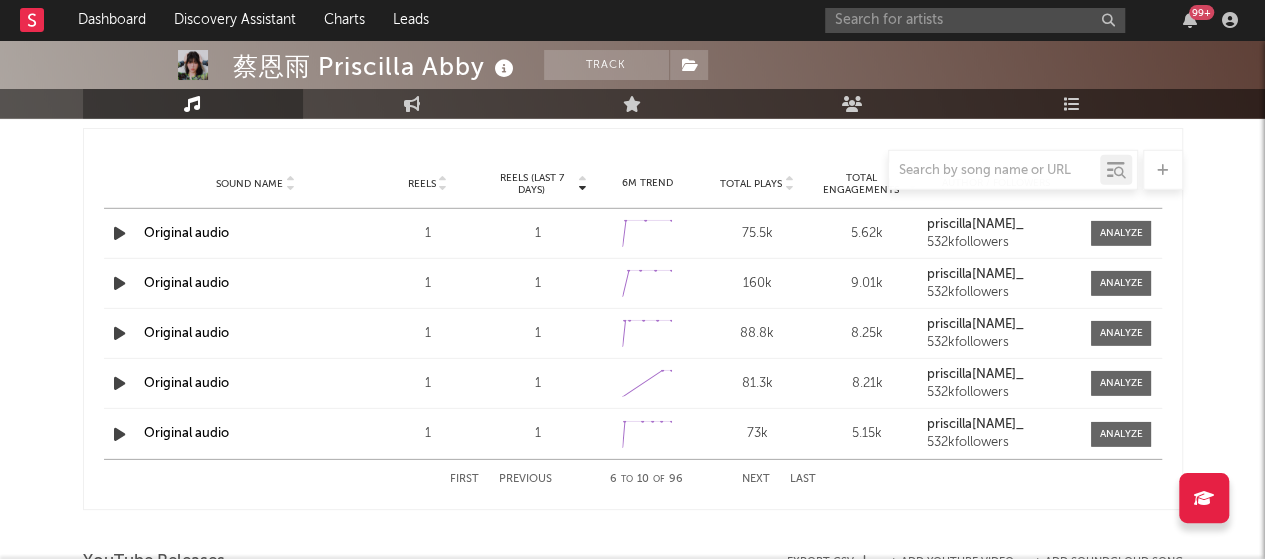 scroll, scrollTop: 2823, scrollLeft: 0, axis: vertical 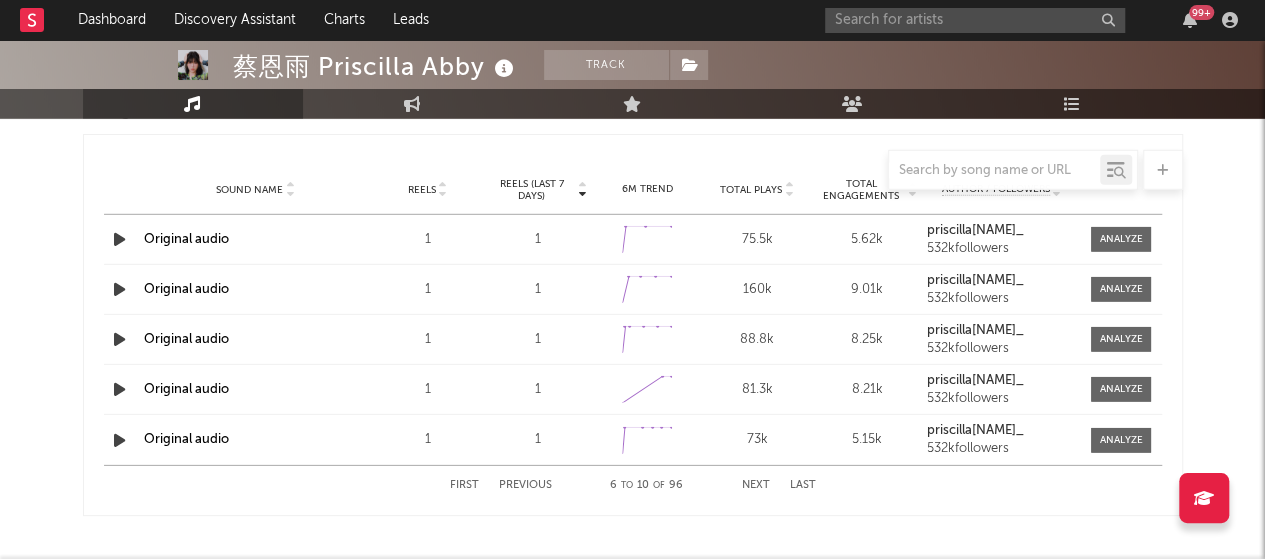 click on "Next" at bounding box center (756, 485) 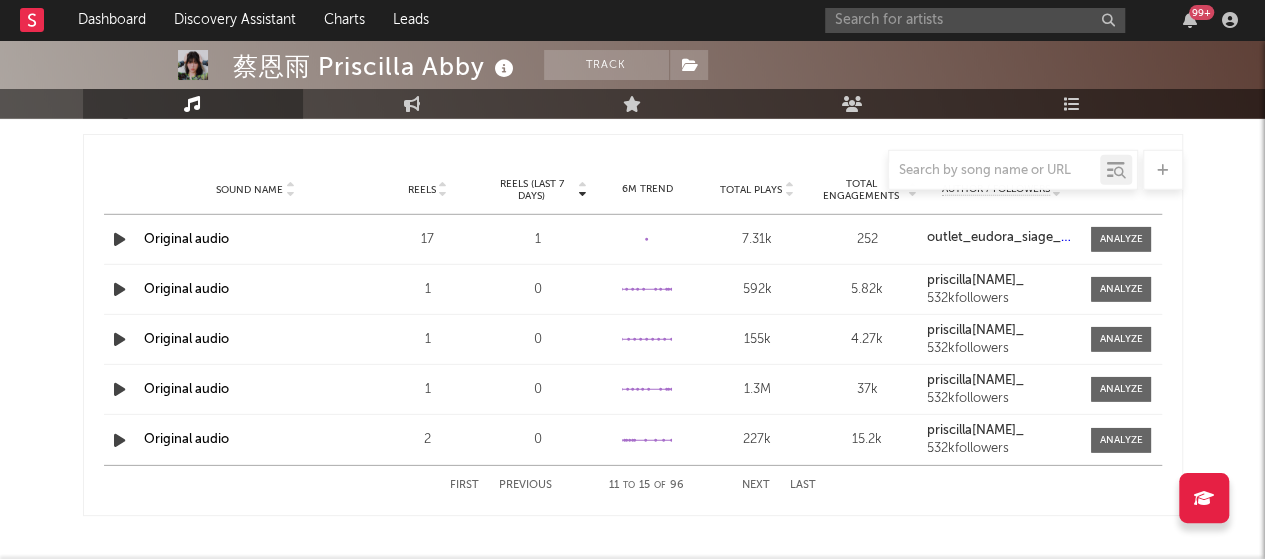 click on "Next" at bounding box center [756, 485] 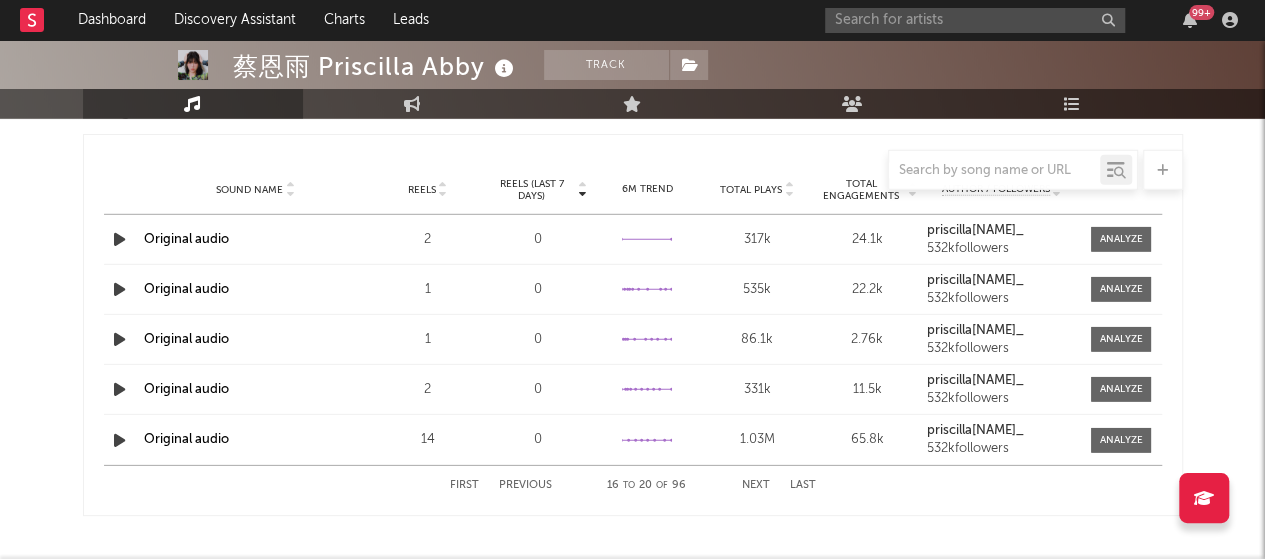 click on "Next" at bounding box center (756, 485) 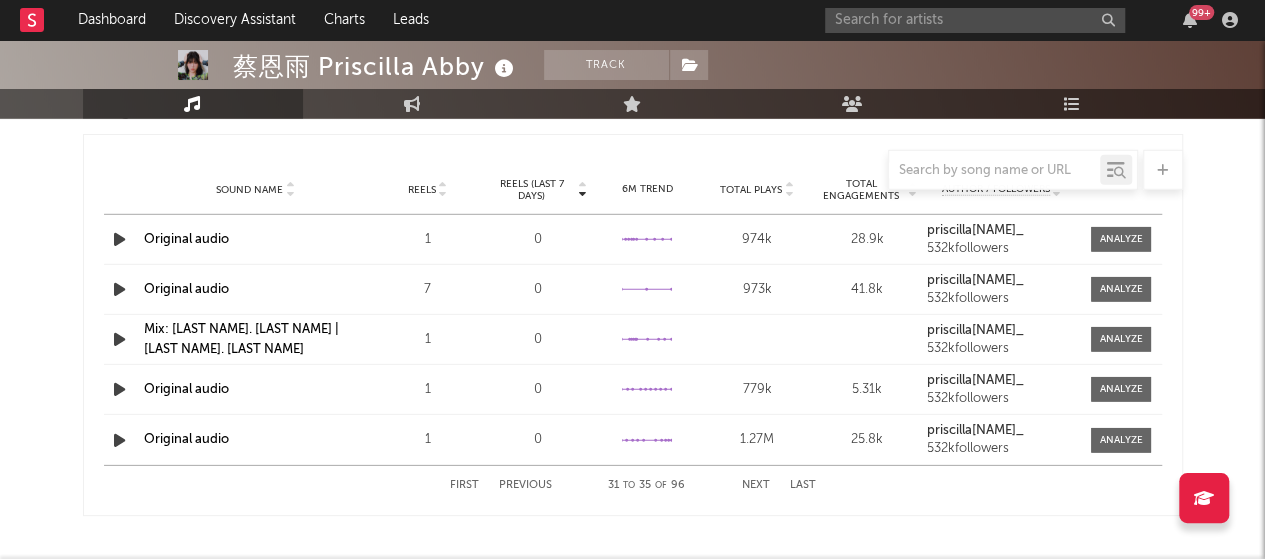 click on "Next" at bounding box center [756, 485] 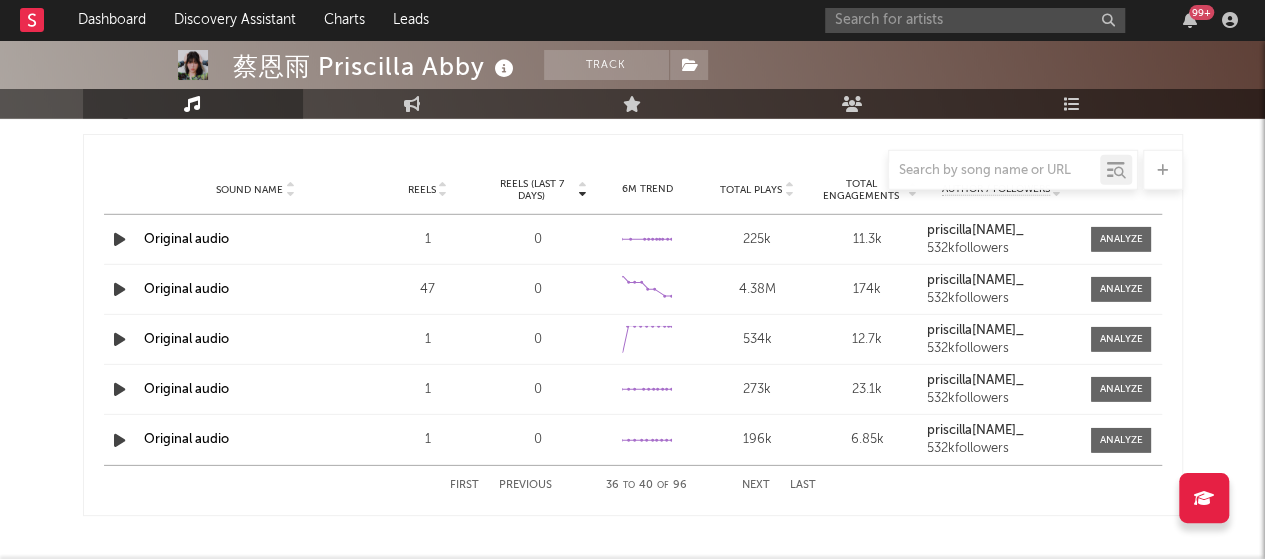 click on "First Previous 36   to   40   of   96 Next Last" at bounding box center (633, 485) 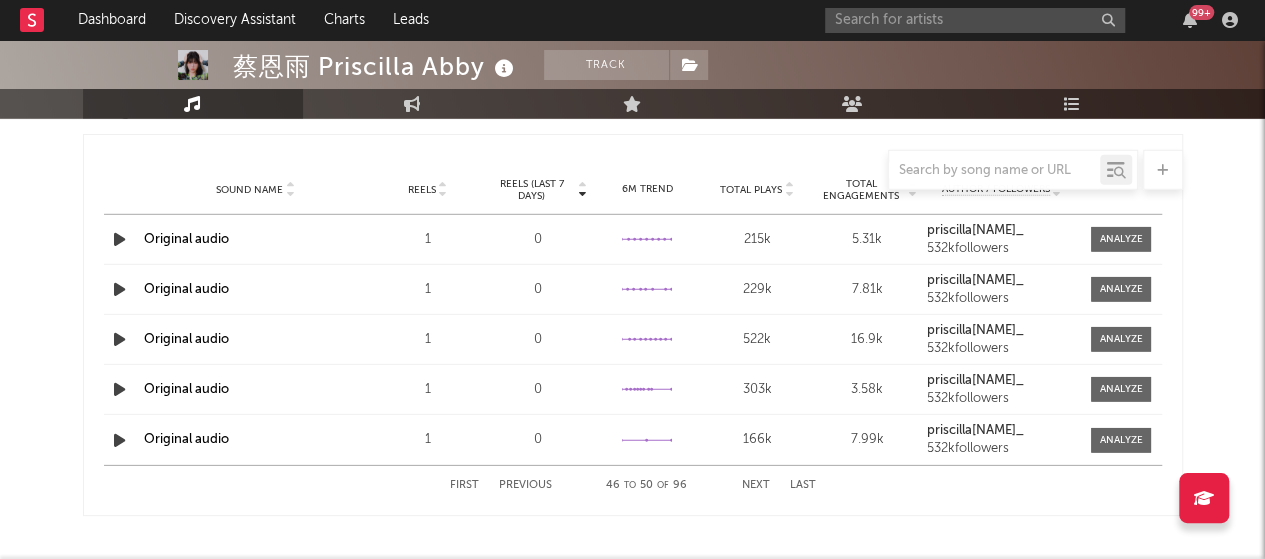 click on "Next" at bounding box center [756, 485] 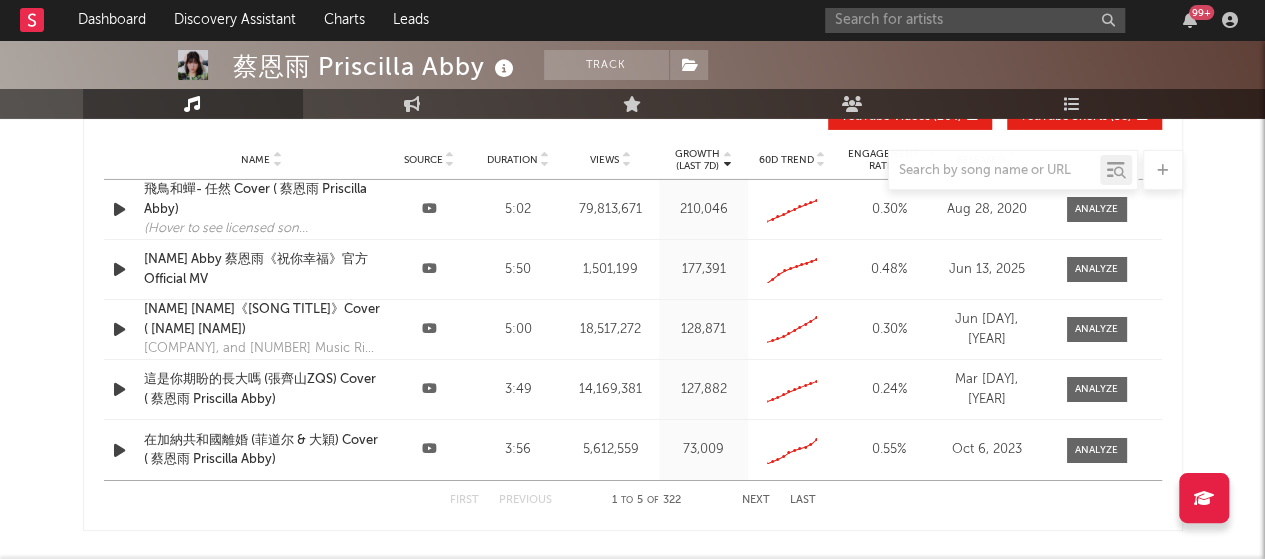 scroll, scrollTop: 3332, scrollLeft: 0, axis: vertical 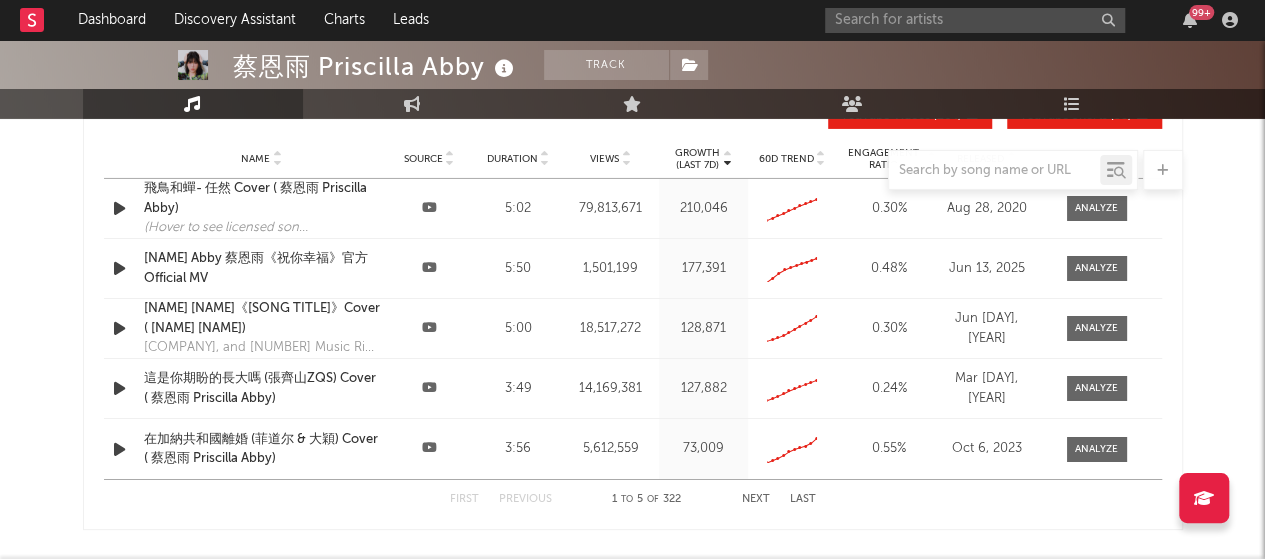 click on "Next" at bounding box center (756, 499) 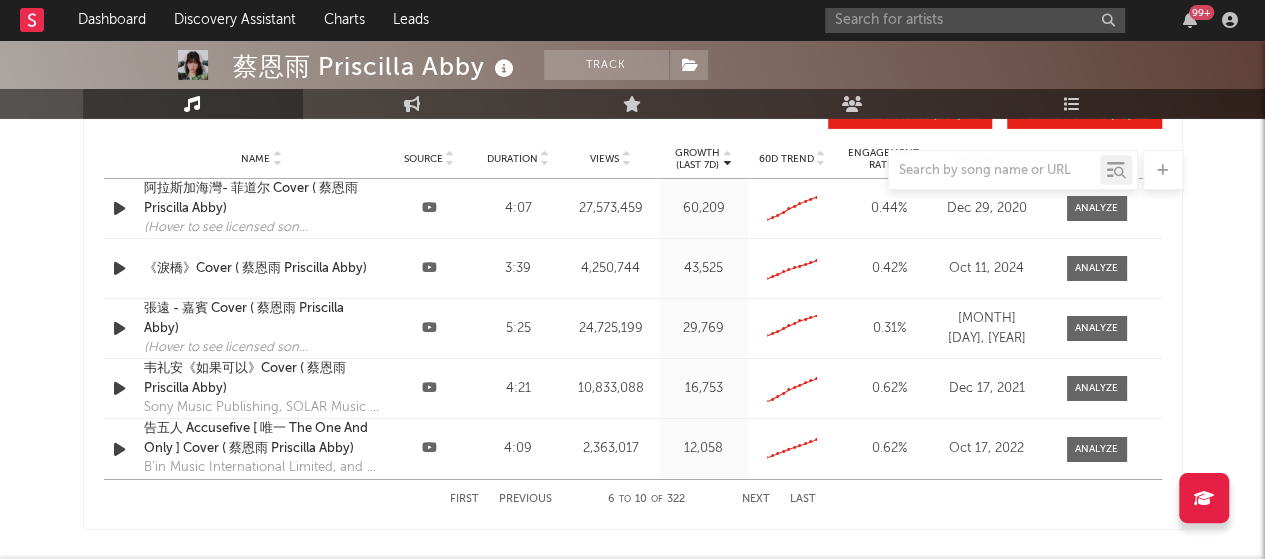 click on "Next" at bounding box center [756, 499] 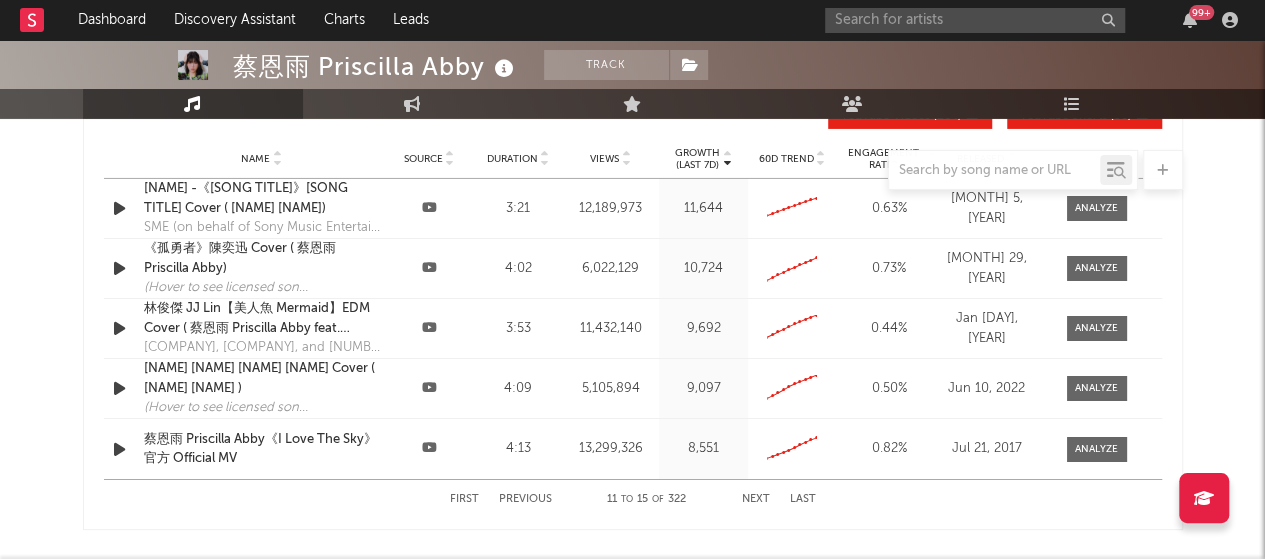 click on "Next" at bounding box center [756, 499] 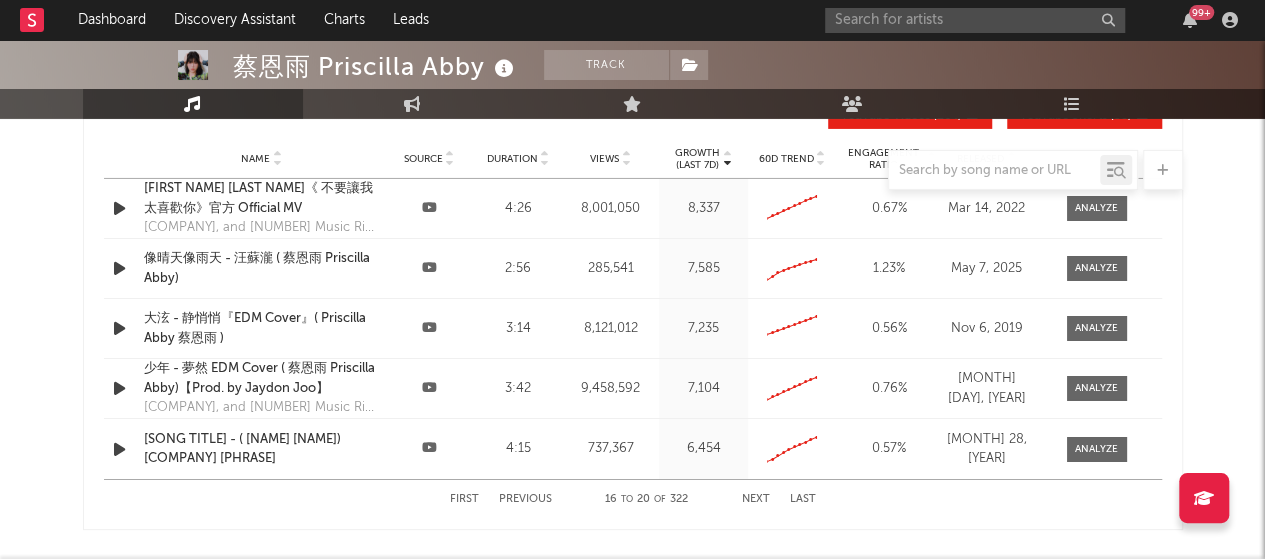 click on "Next" at bounding box center [756, 499] 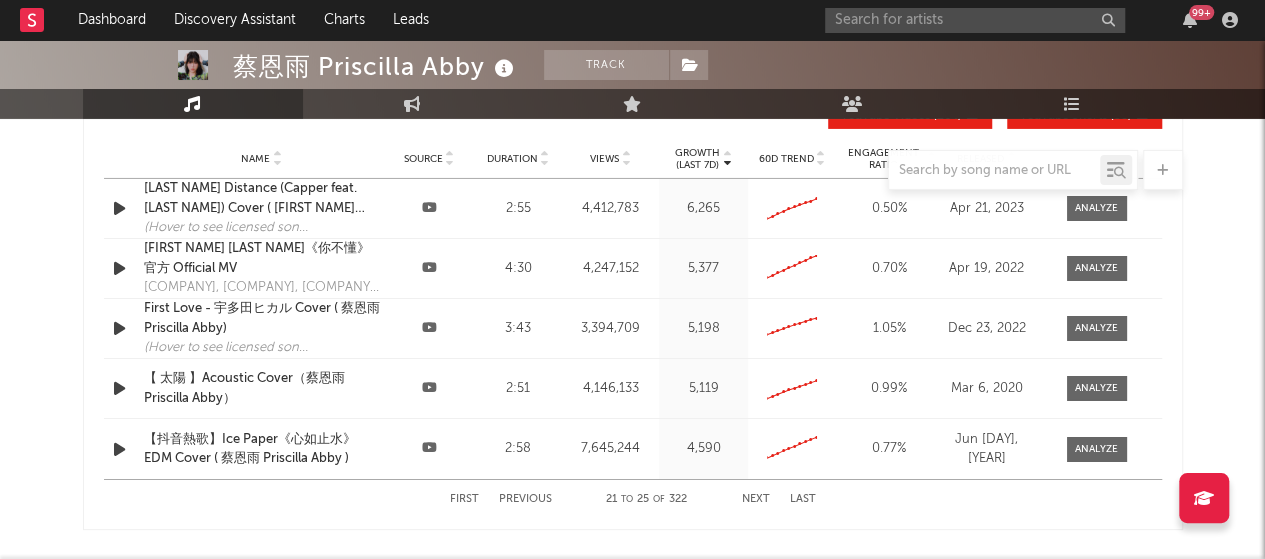 click on "Next" at bounding box center [756, 499] 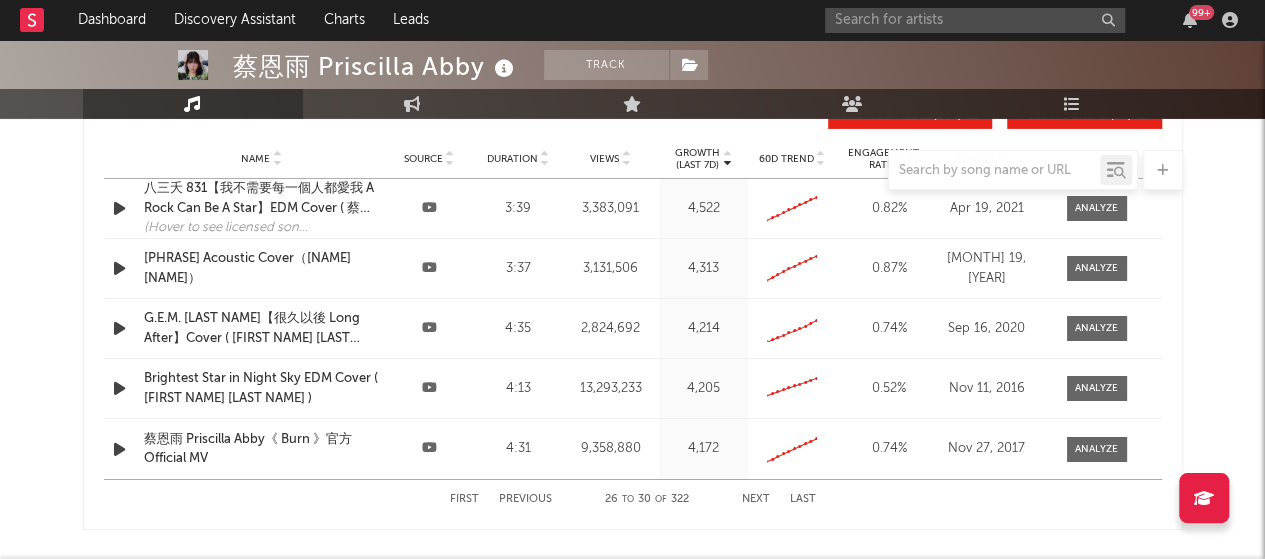 click on "Next" at bounding box center [756, 499] 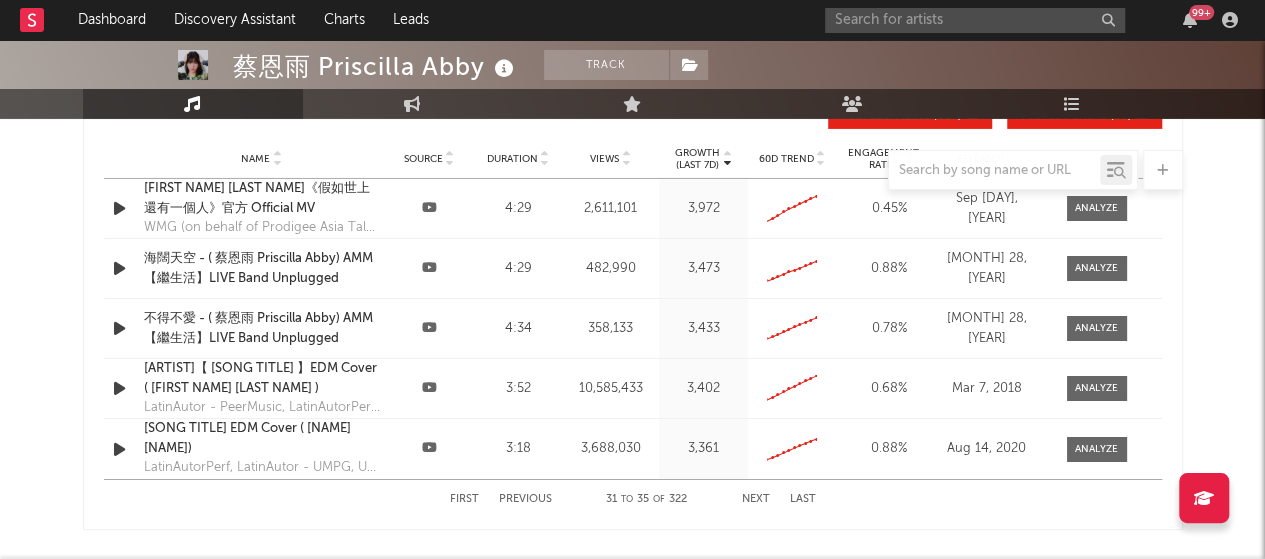 click on "Next" at bounding box center (756, 499) 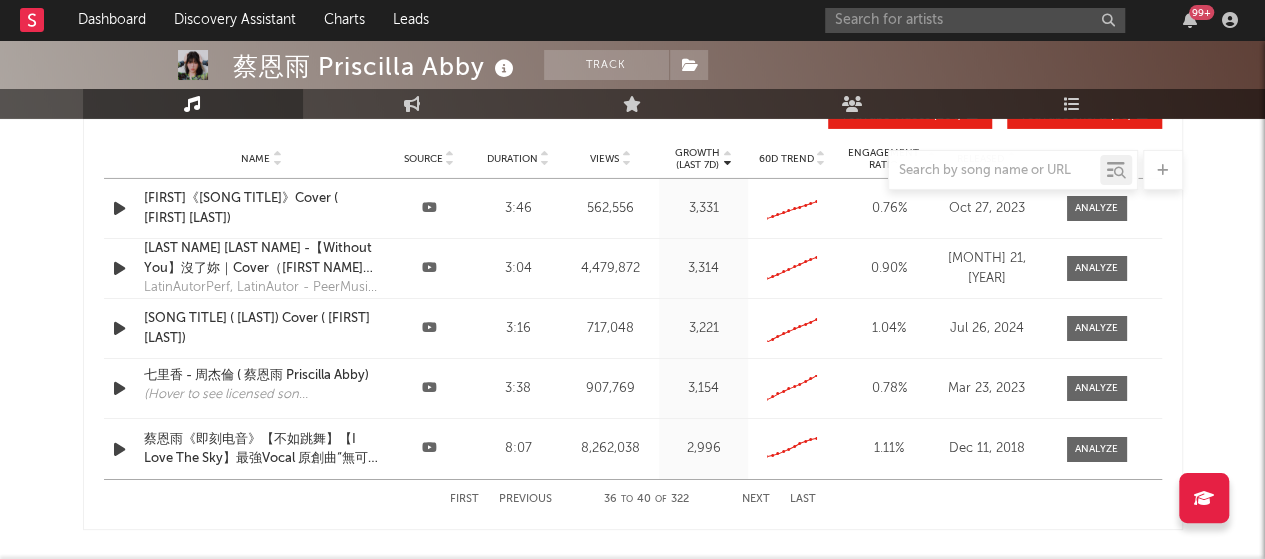 click on "Next" at bounding box center [756, 499] 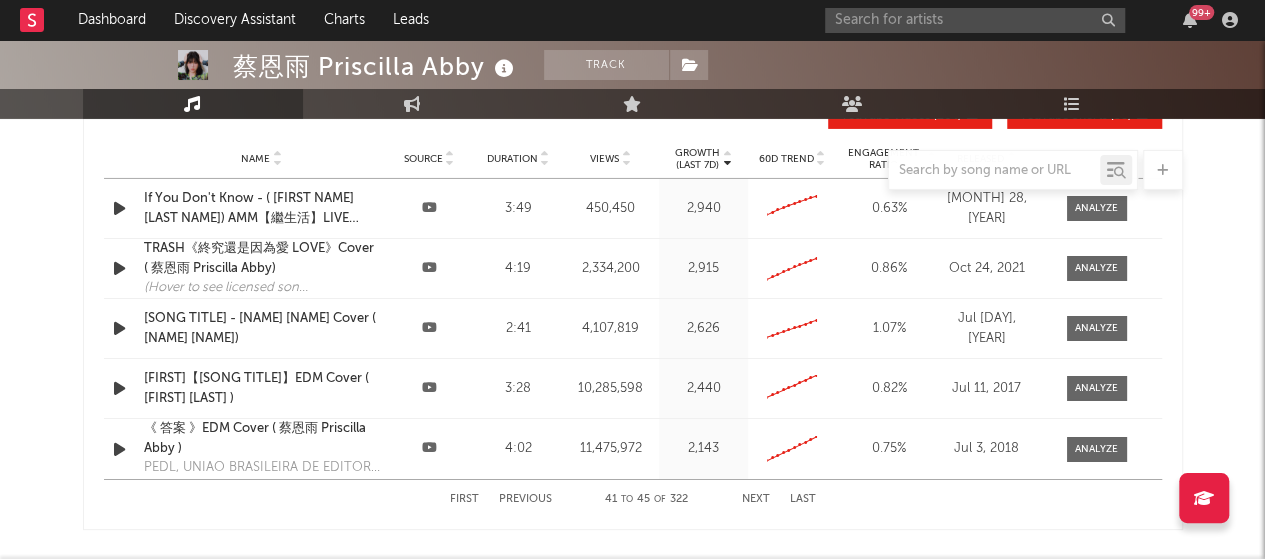click on "Next" at bounding box center (756, 499) 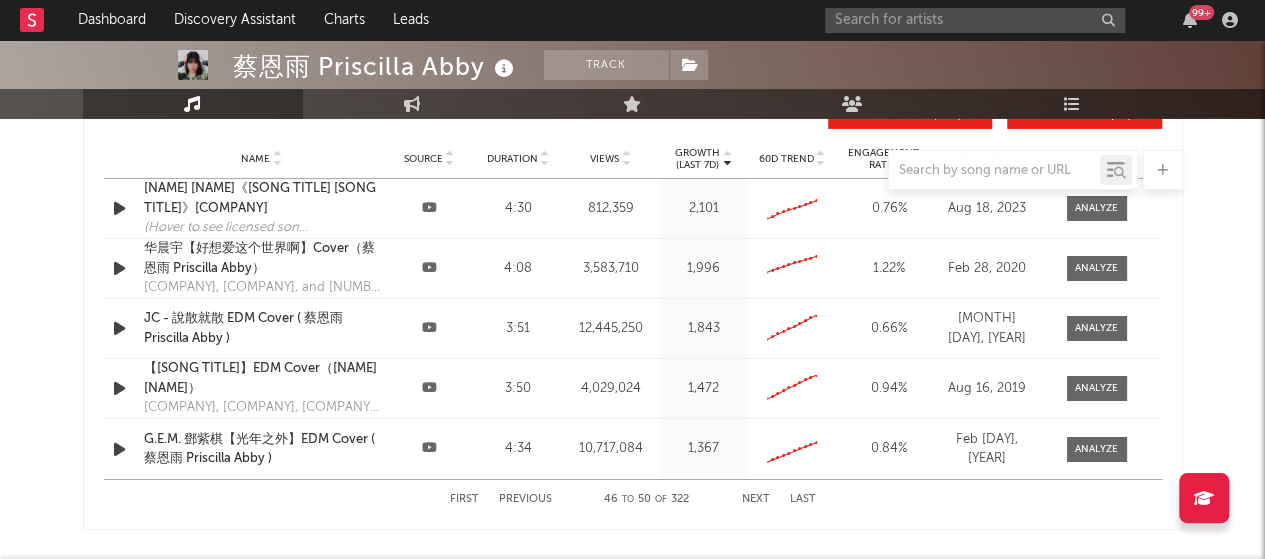 click on "Next" at bounding box center (756, 499) 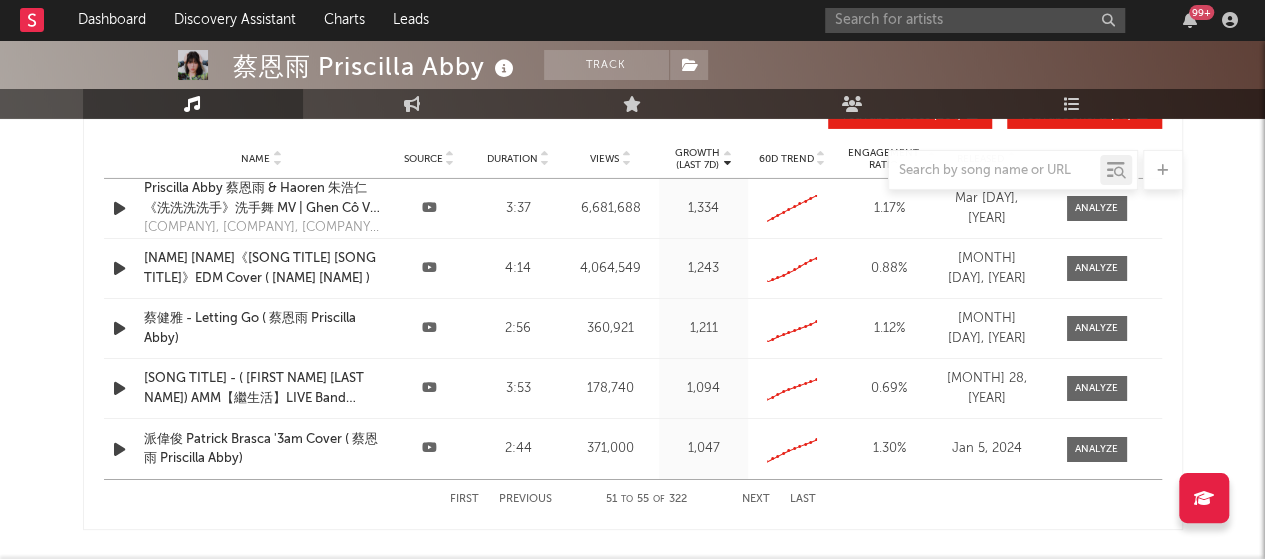 click on "Next" at bounding box center (756, 499) 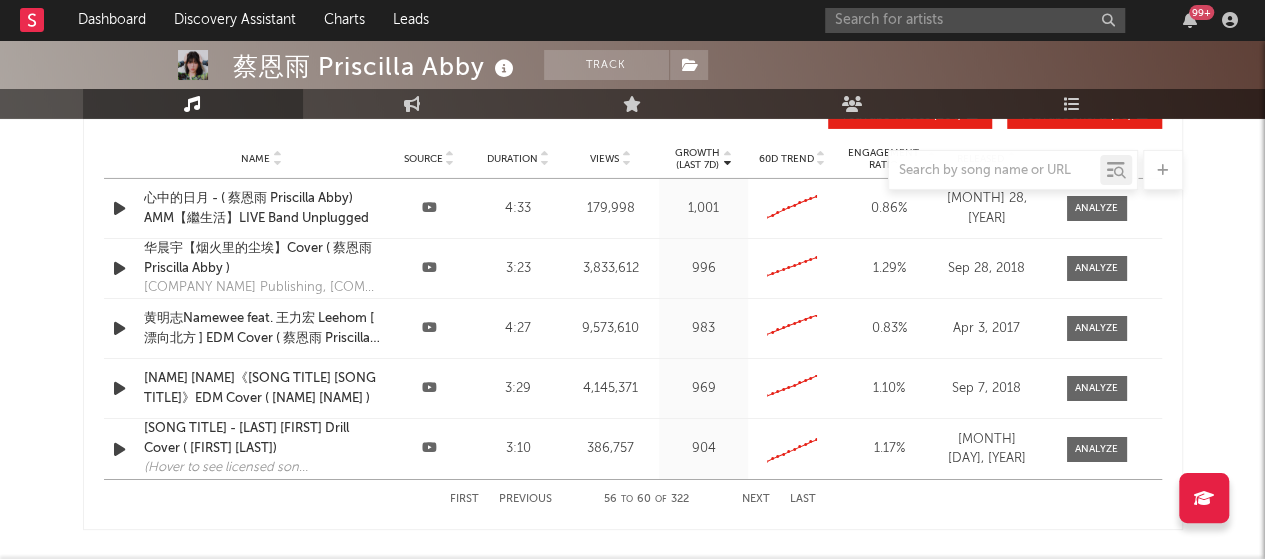 click on "Next" at bounding box center (756, 499) 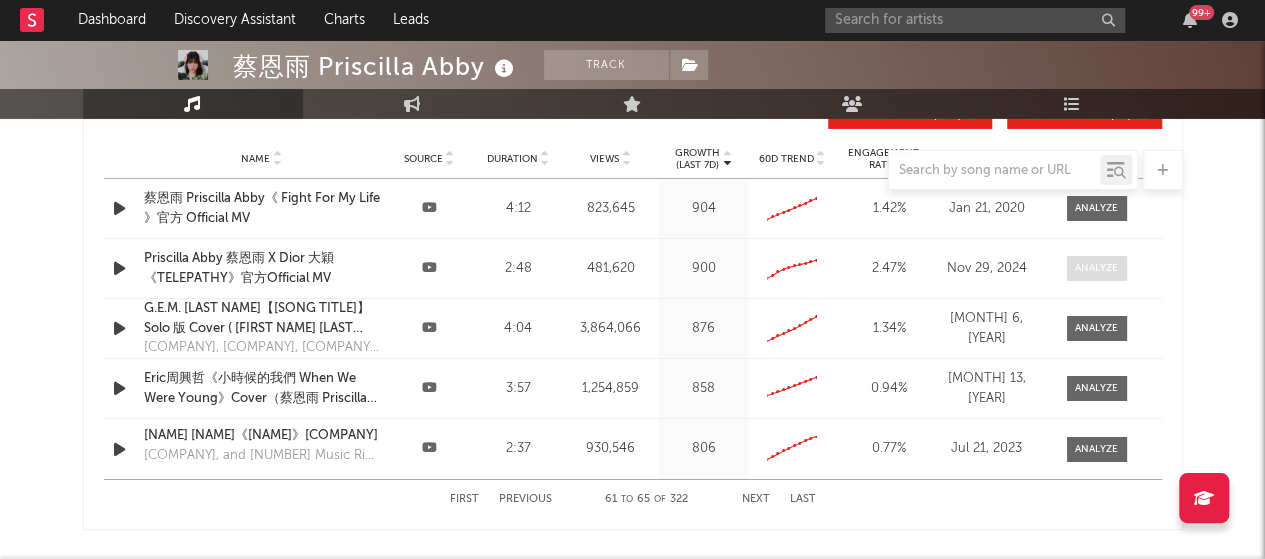 click at bounding box center (1096, 268) 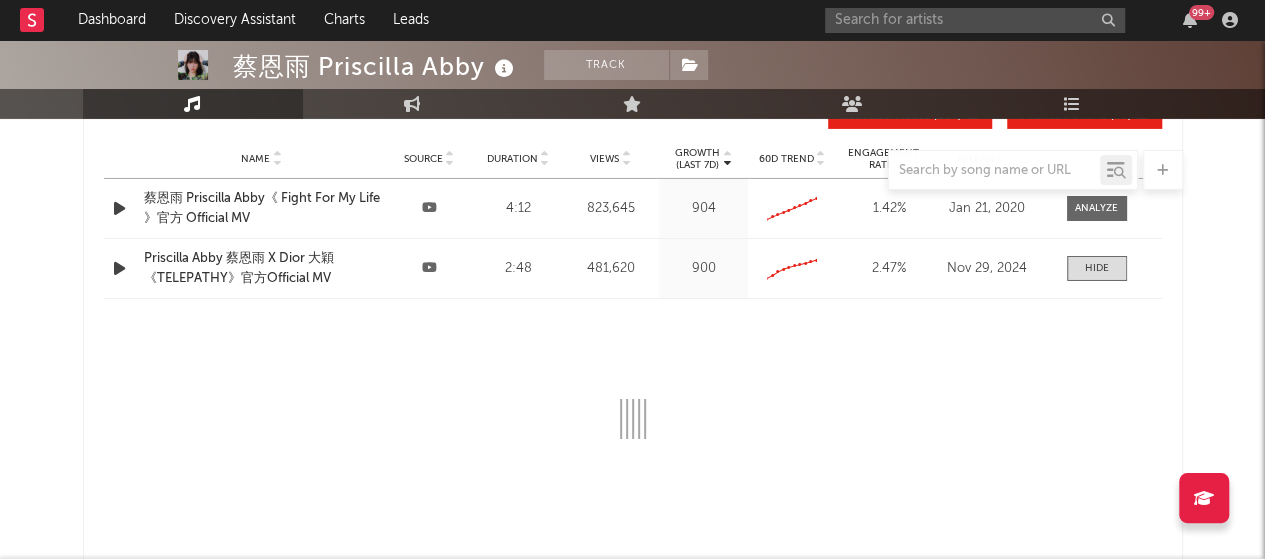 select on "6m" 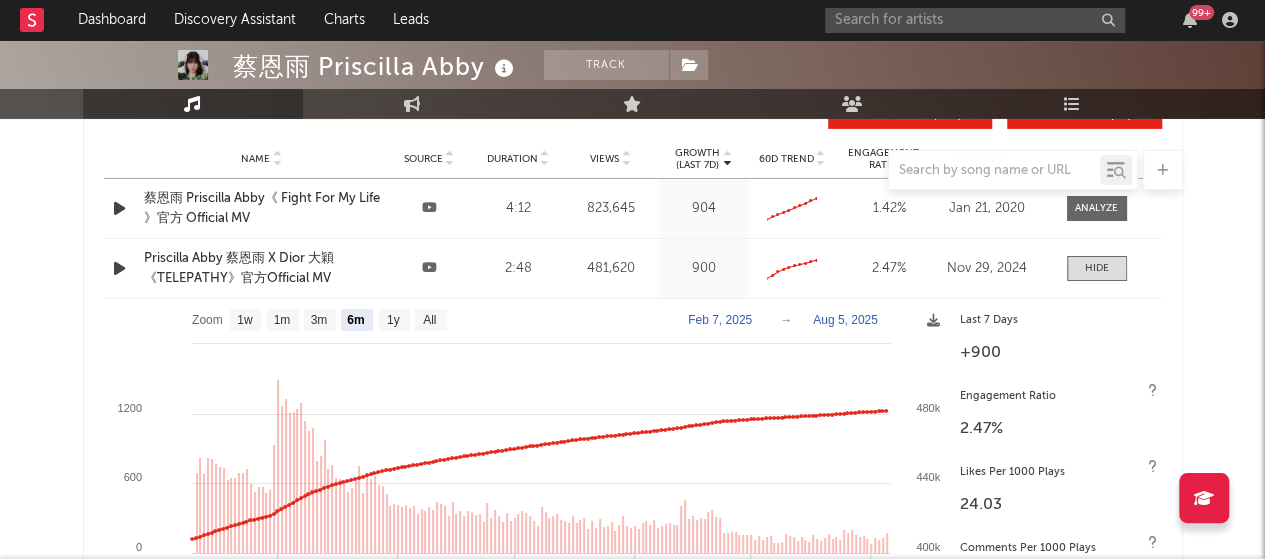 click at bounding box center (119, 268) 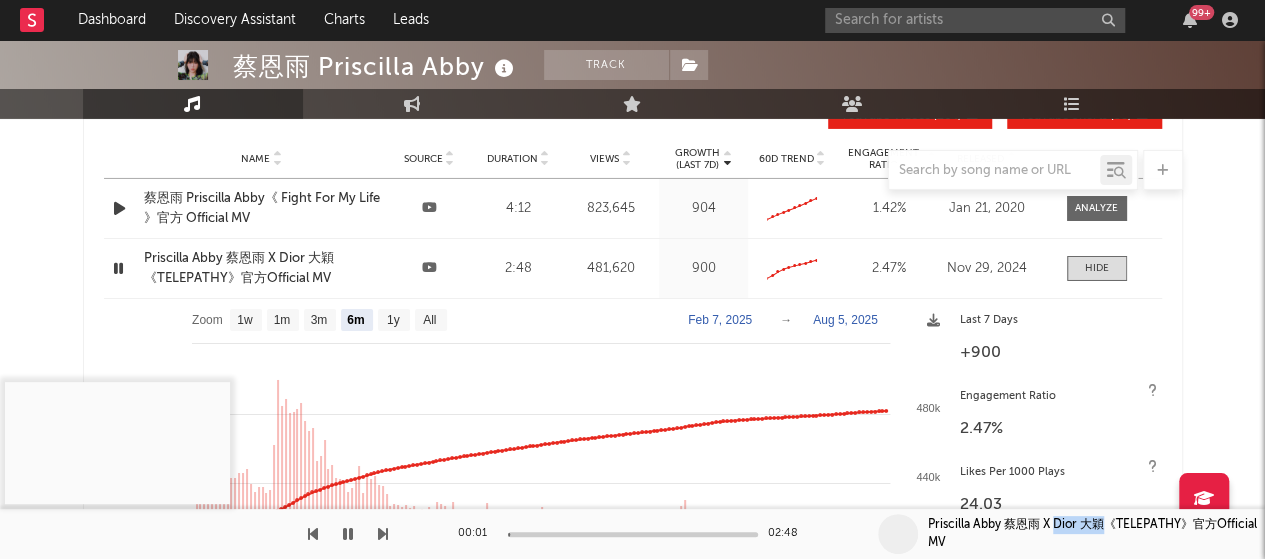 drag, startPoint x: 1102, startPoint y: 524, endPoint x: 1054, endPoint y: 525, distance: 48.010414 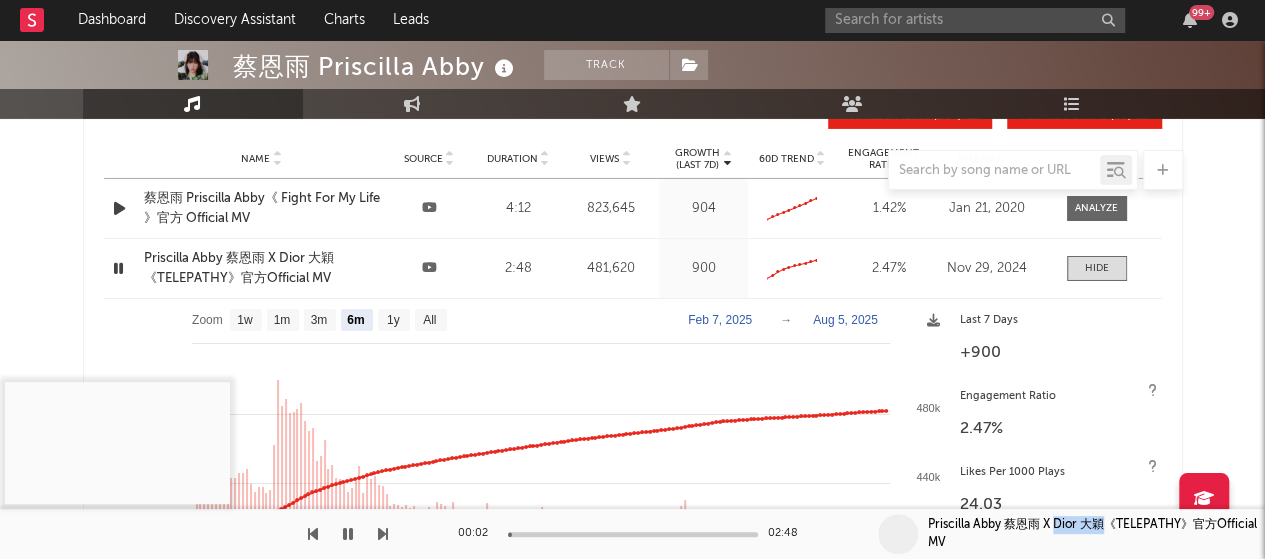 copy on "[LAST] [FIRST]" 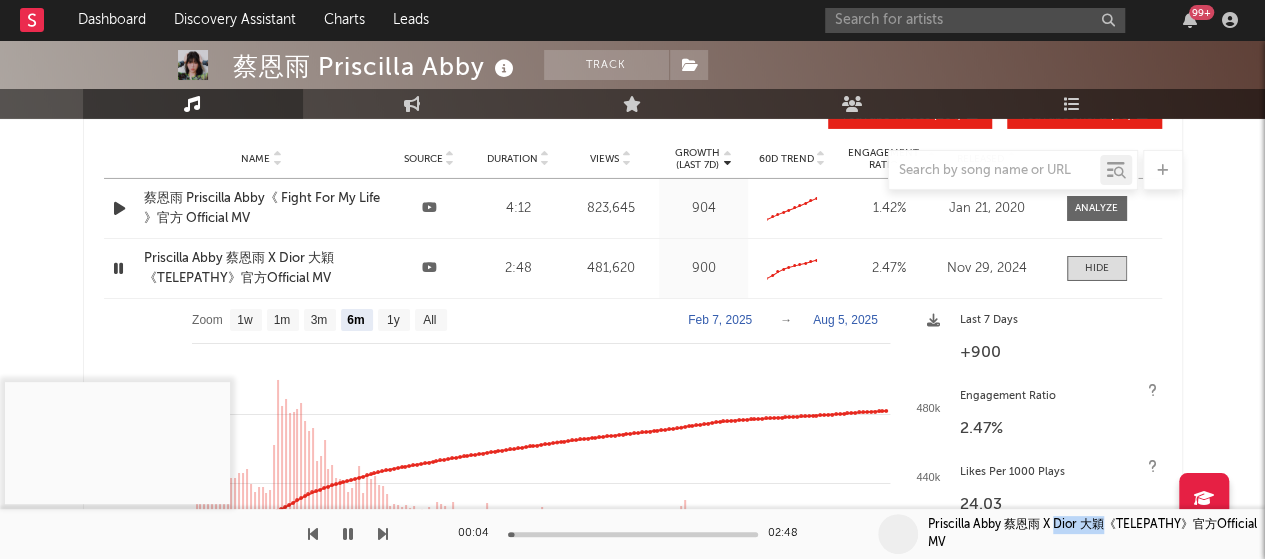 click at bounding box center [348, 534] 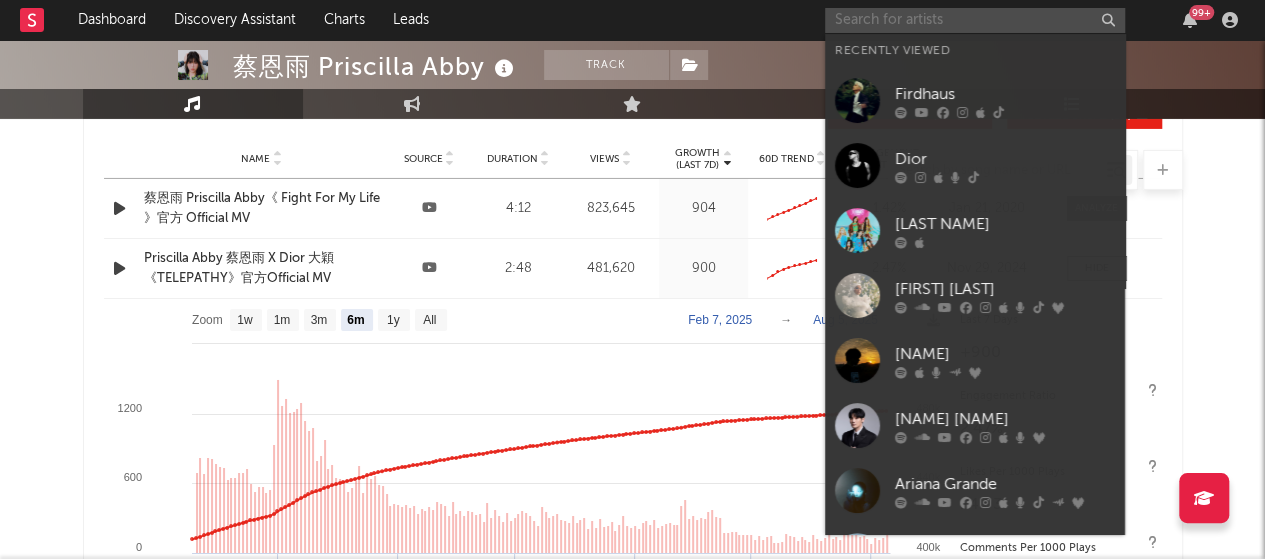 click at bounding box center (975, 20) 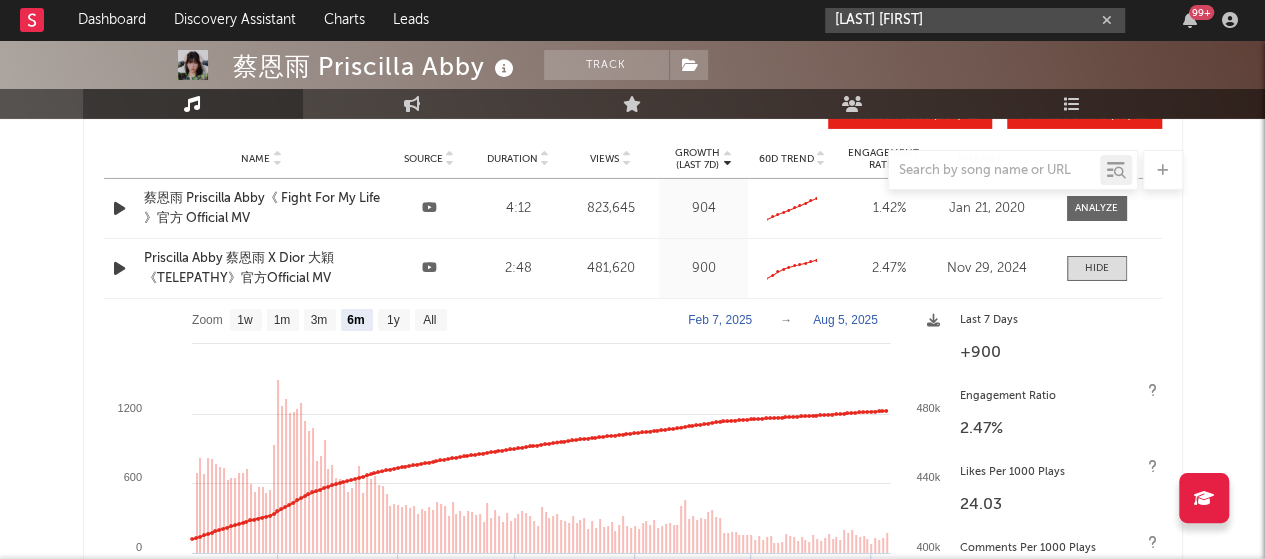 click on "[LAST] [FIRST]" at bounding box center (975, 20) 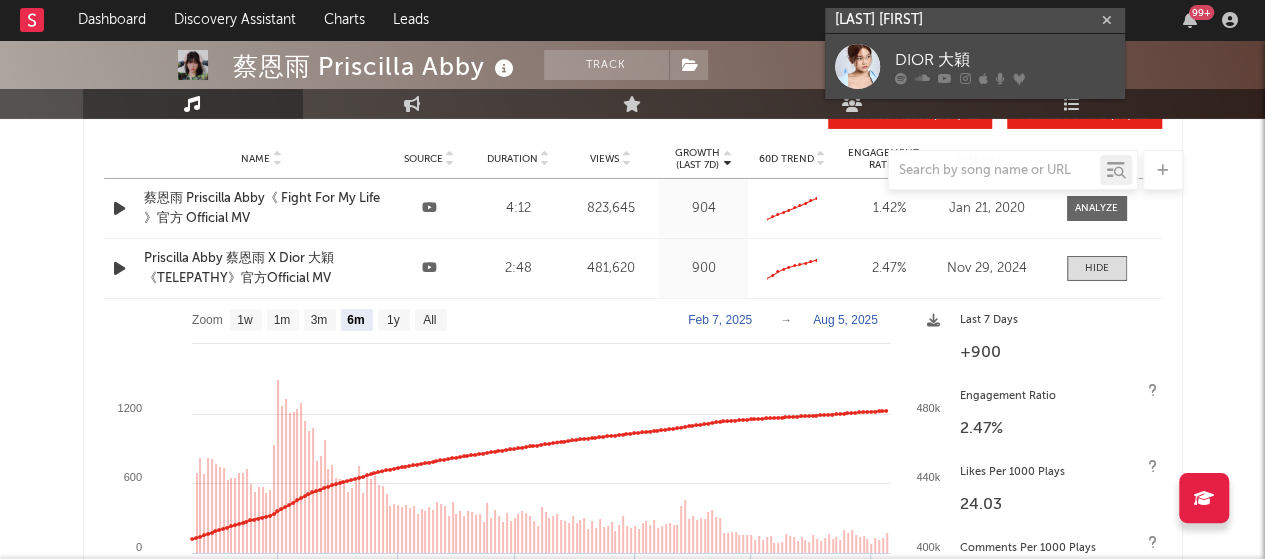 type on "[LAST] [FIRST]" 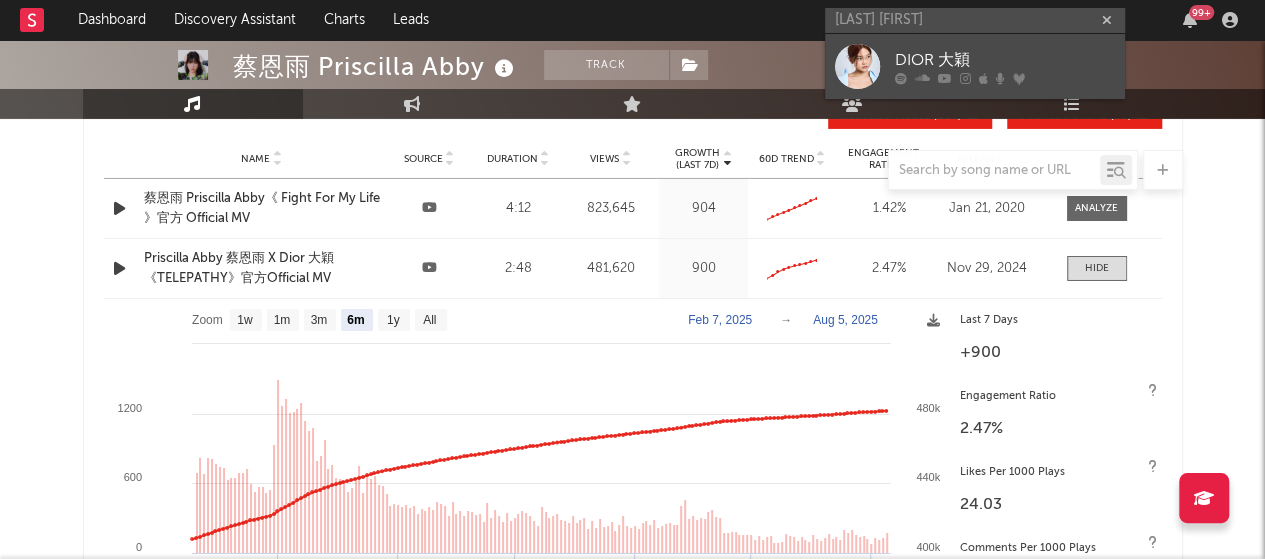 click on "DIOR 大穎" at bounding box center (1005, 60) 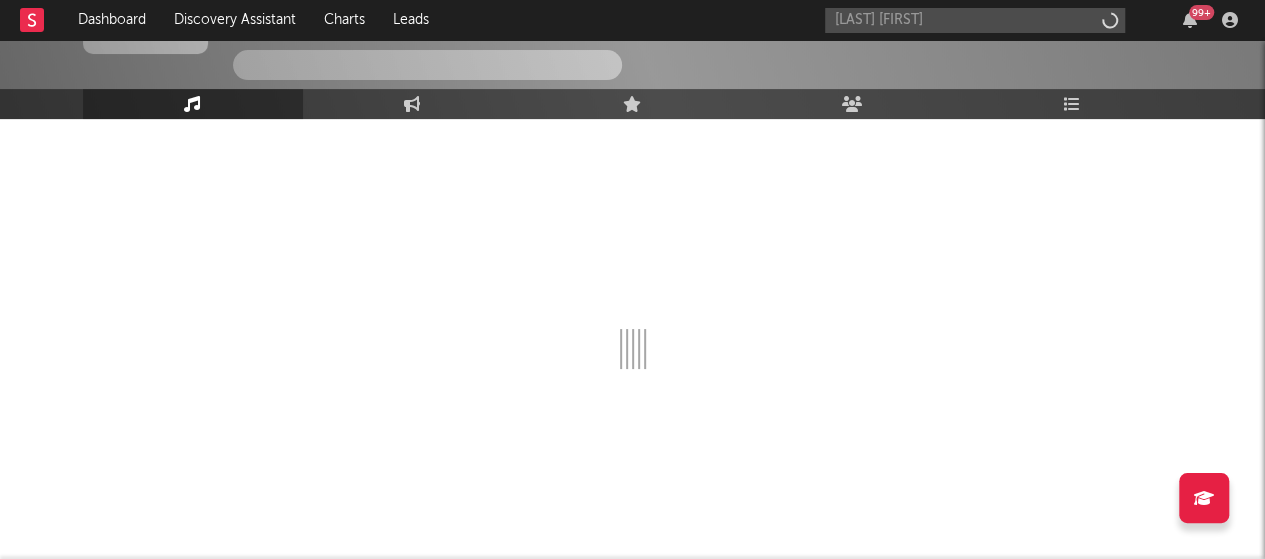 type 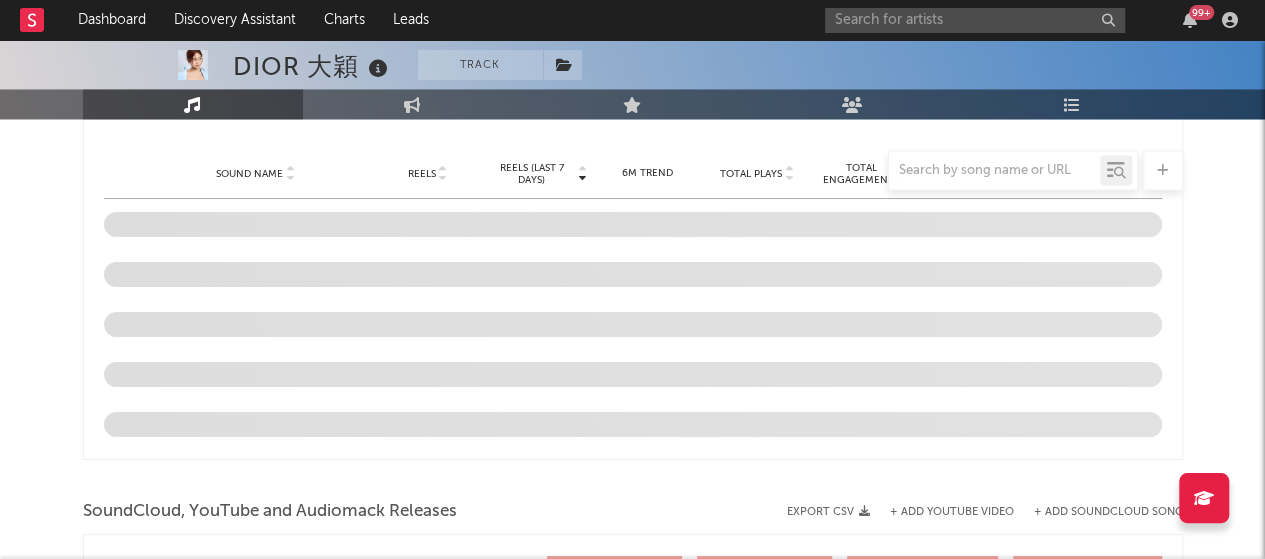 scroll, scrollTop: 384, scrollLeft: 0, axis: vertical 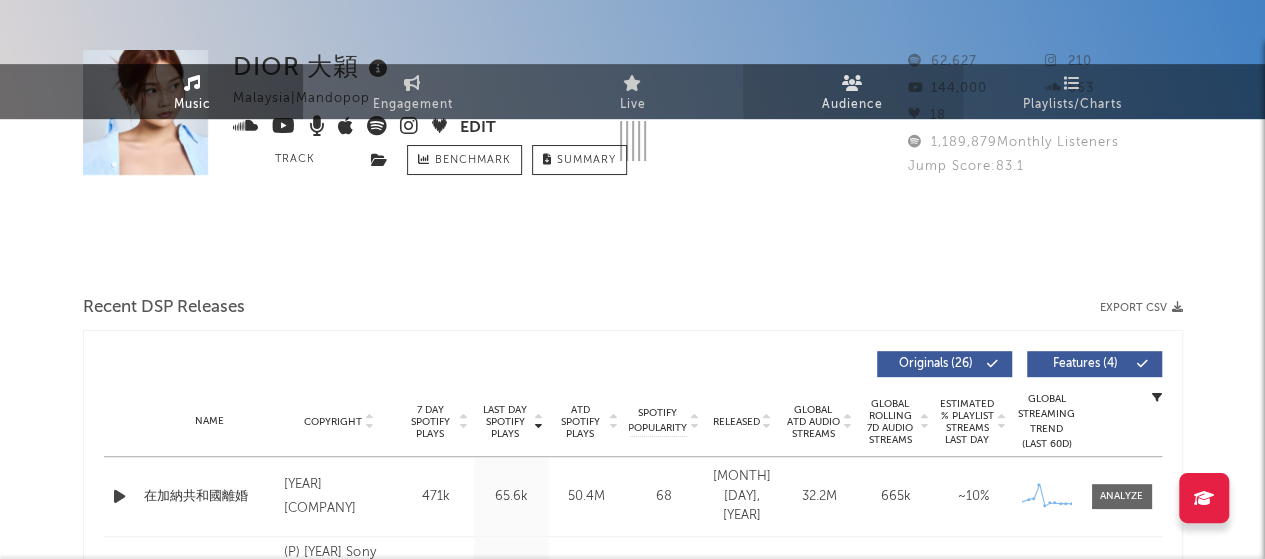 select on "6m" 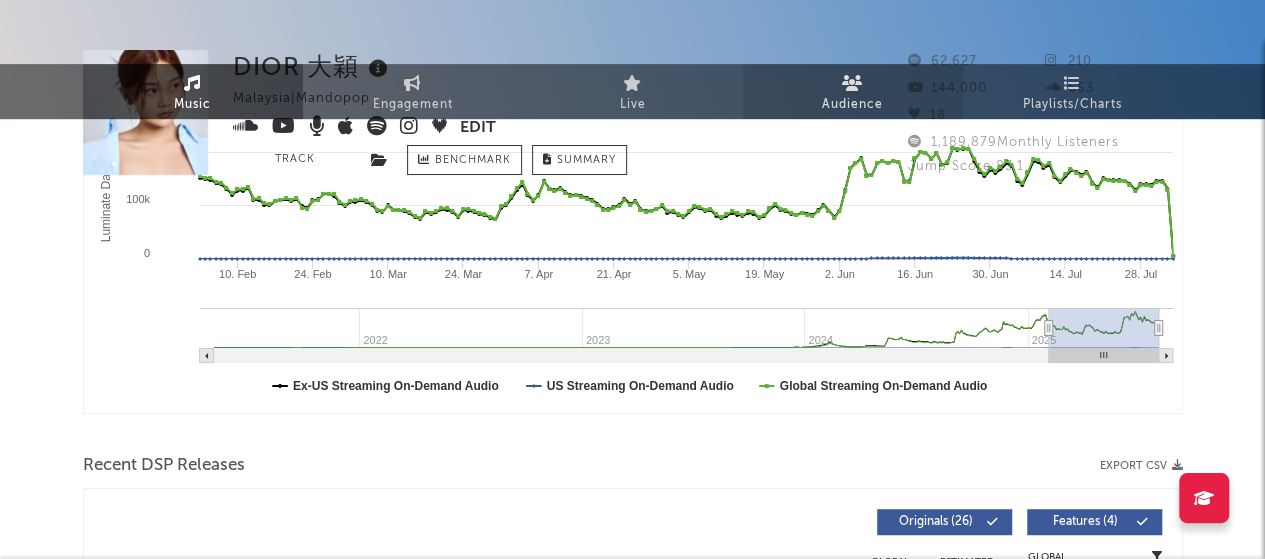 scroll, scrollTop: 0, scrollLeft: 0, axis: both 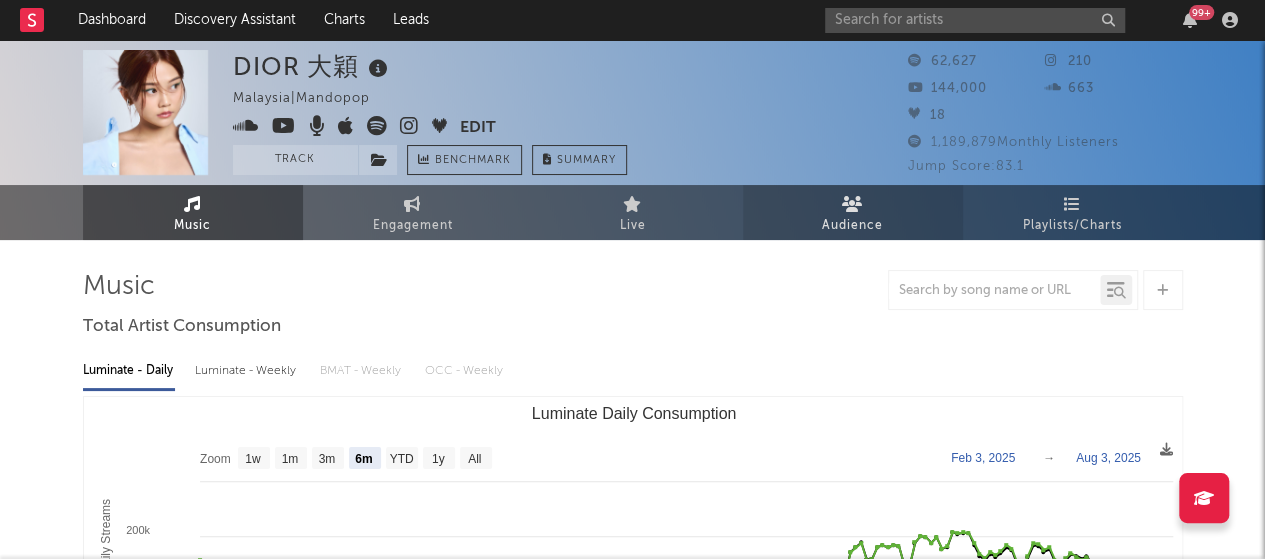 click on "Audience" at bounding box center [852, 226] 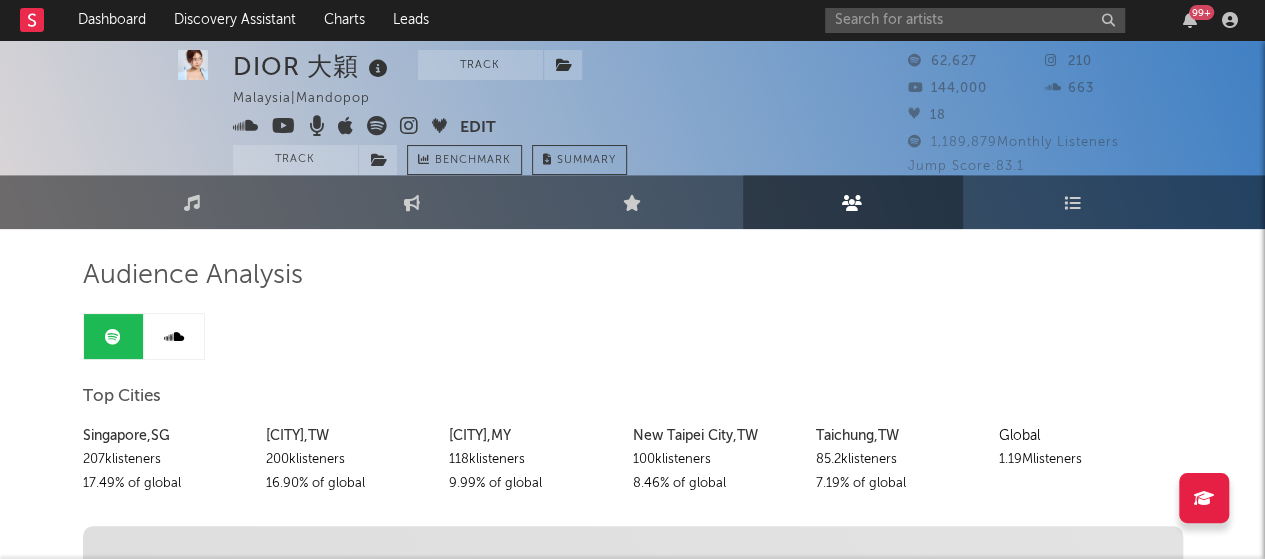 scroll, scrollTop: 0, scrollLeft: 0, axis: both 